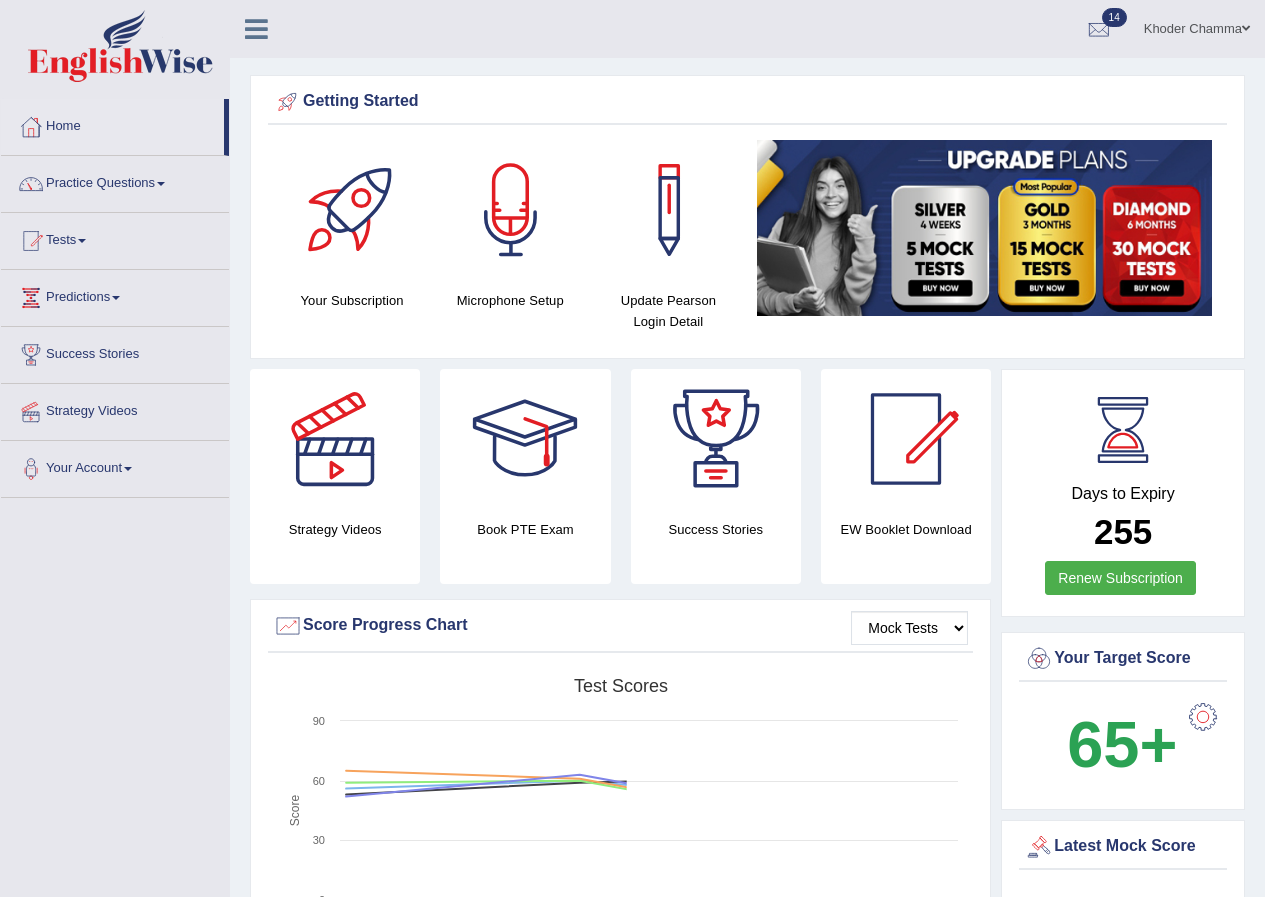 scroll, scrollTop: 0, scrollLeft: 0, axis: both 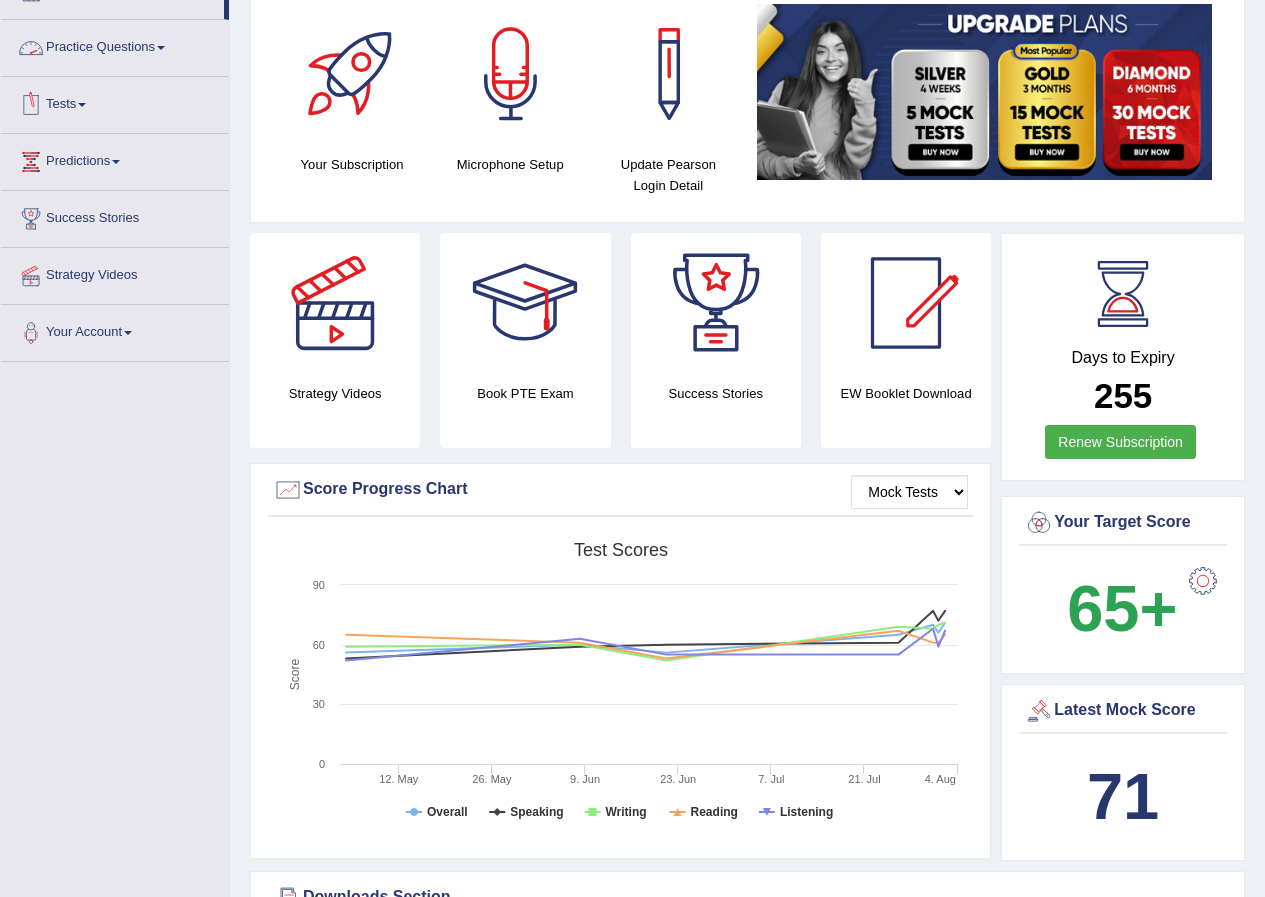click on "Tests" at bounding box center [115, 102] 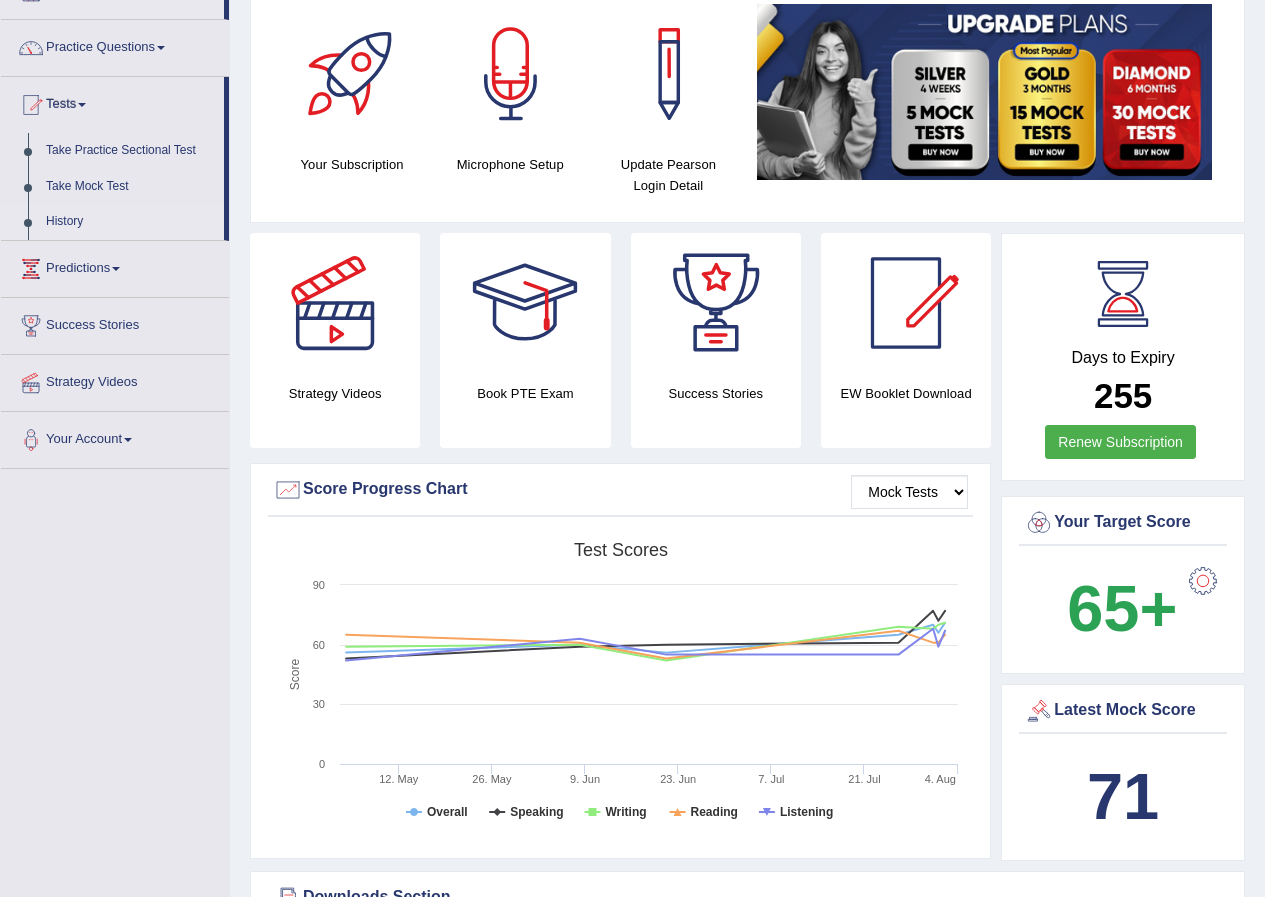 click on "History" at bounding box center [130, 222] 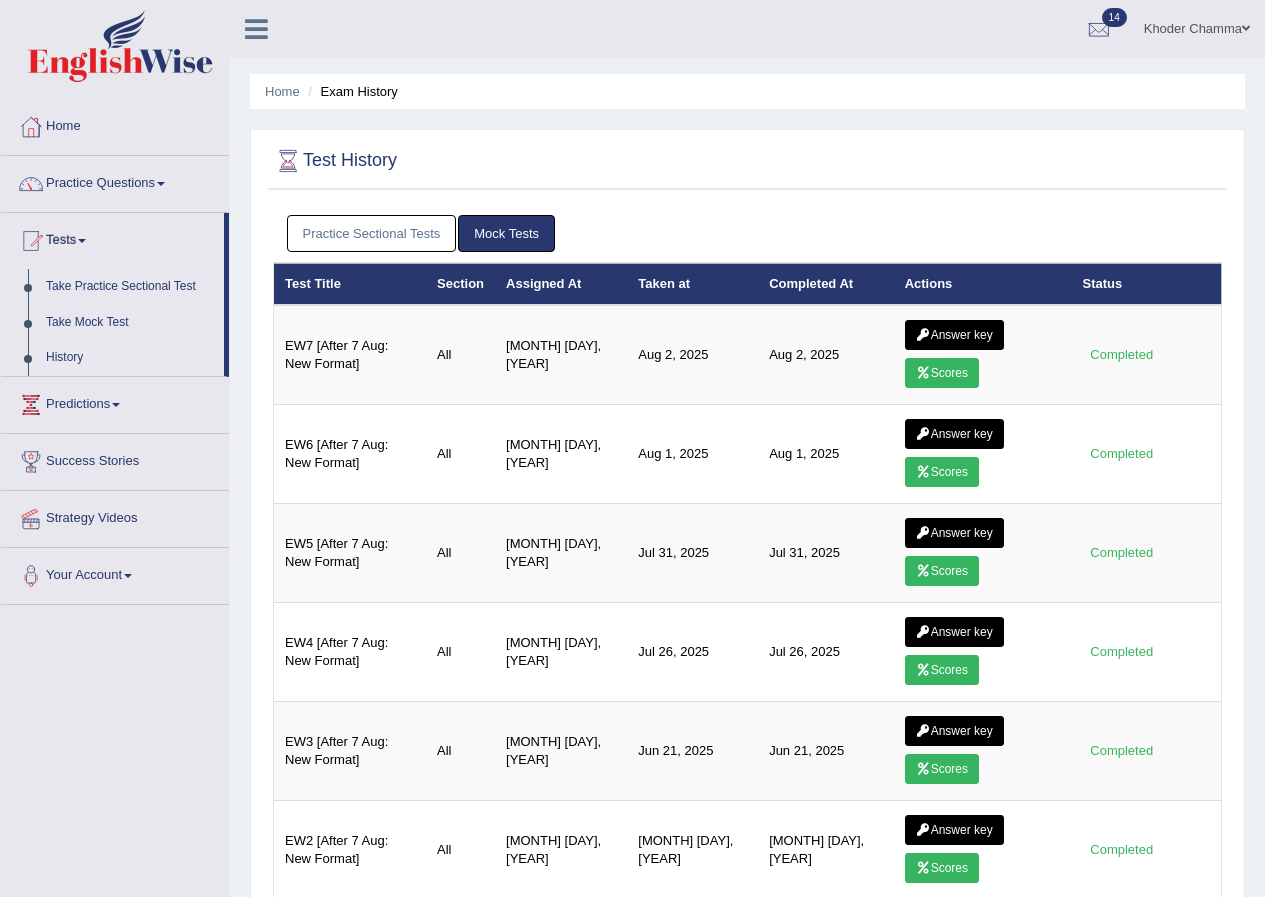scroll, scrollTop: 0, scrollLeft: 0, axis: both 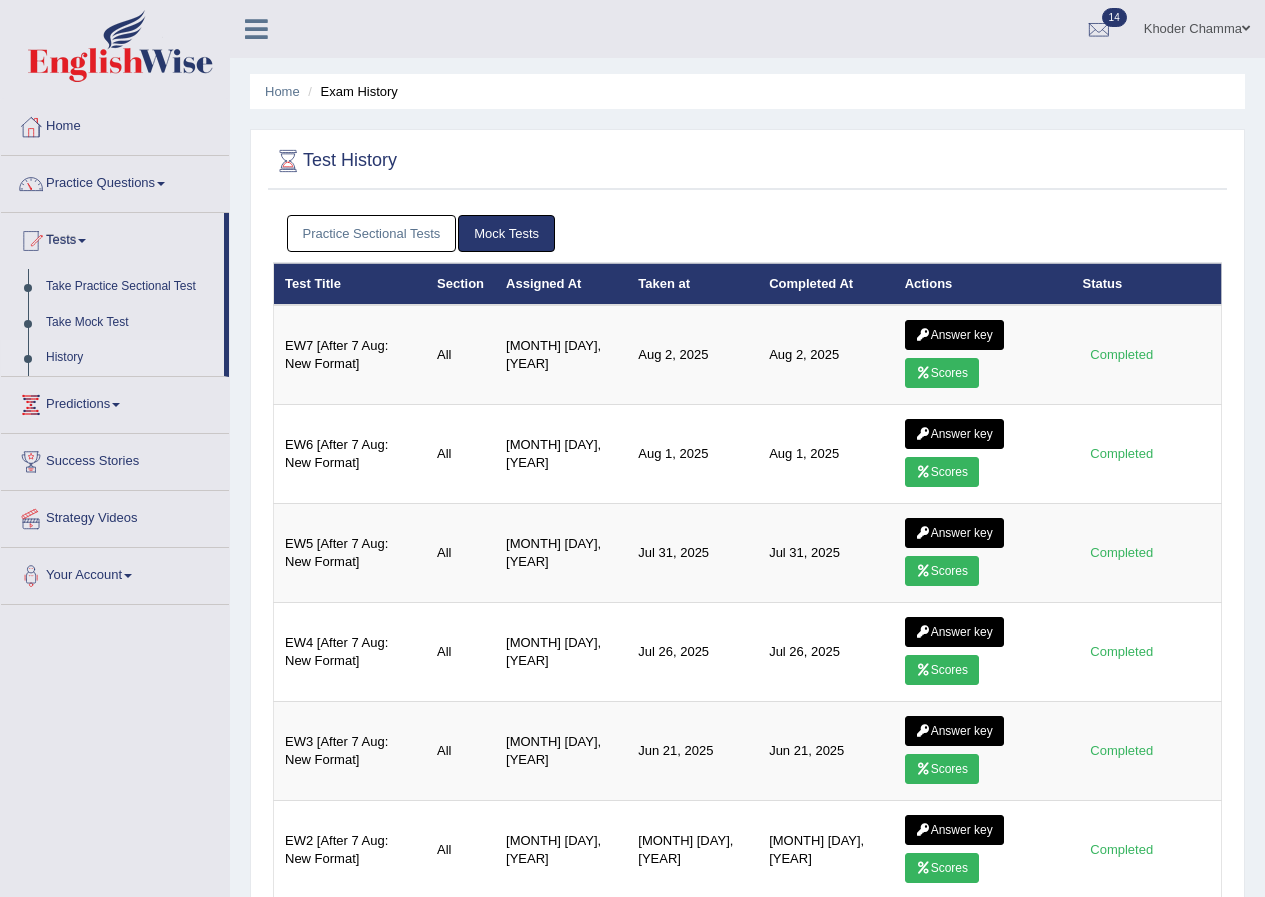 click on "Practice Sectional Tests" at bounding box center [372, 233] 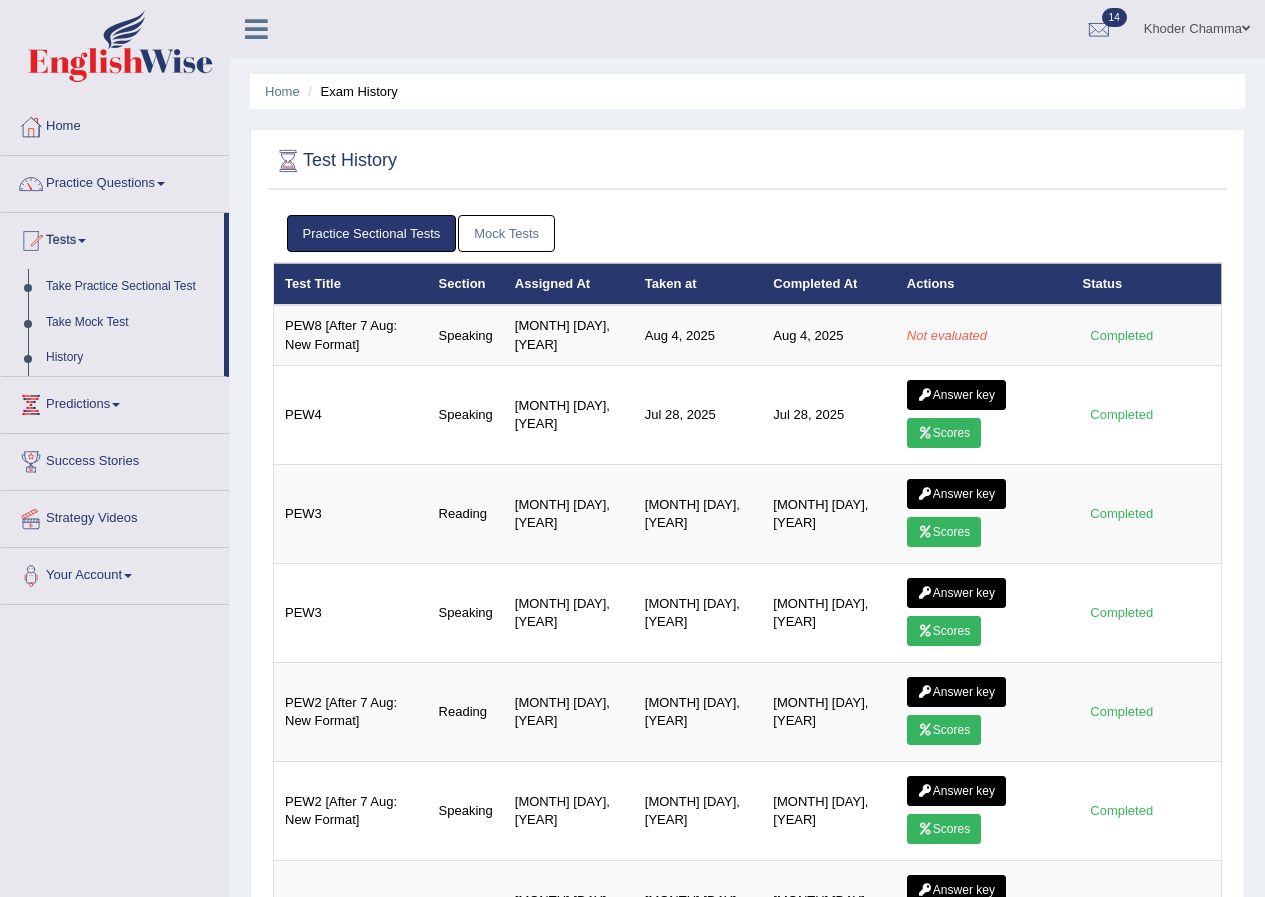 click on "Mock Tests" at bounding box center [506, 233] 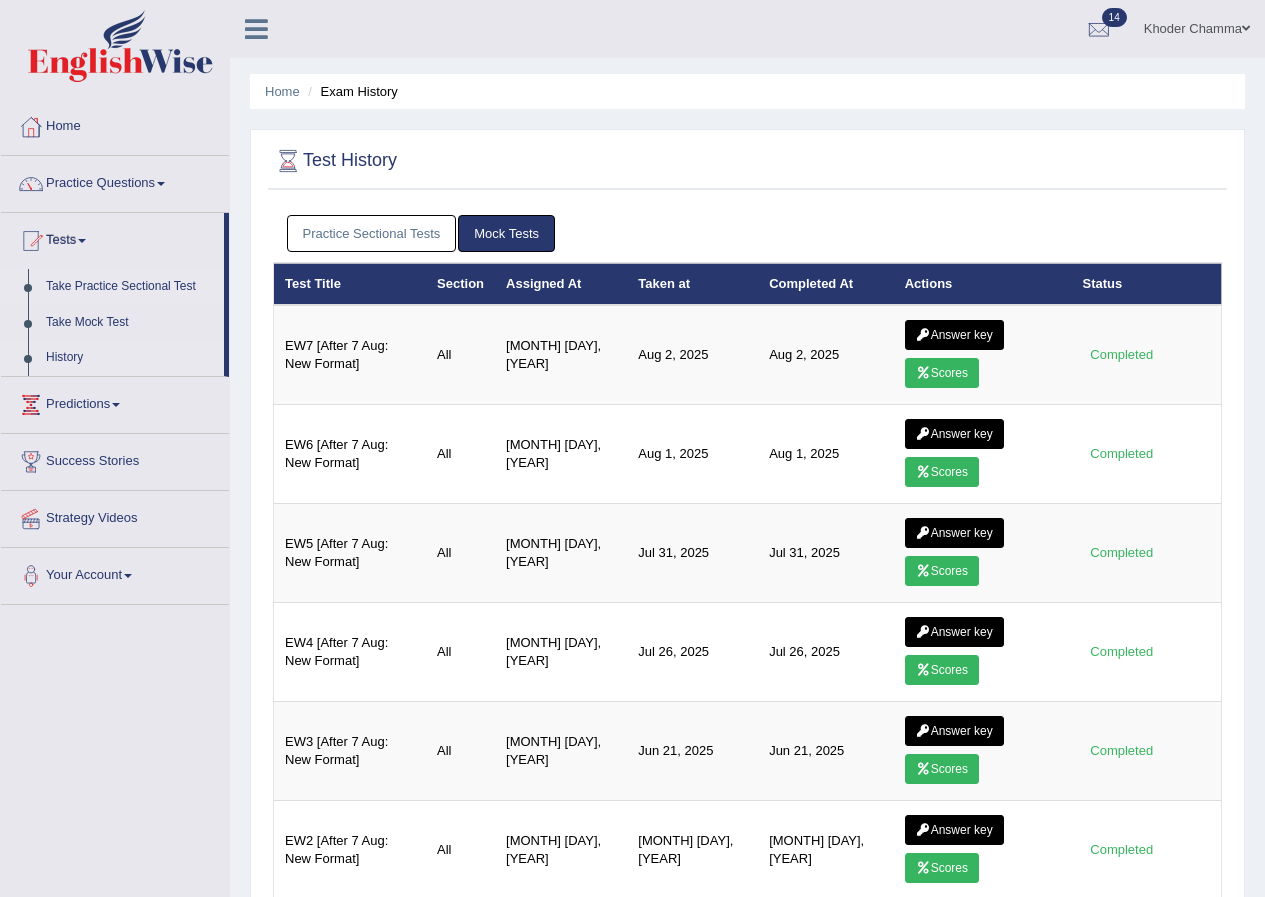 click on "Take Practice Sectional Test" at bounding box center [130, 287] 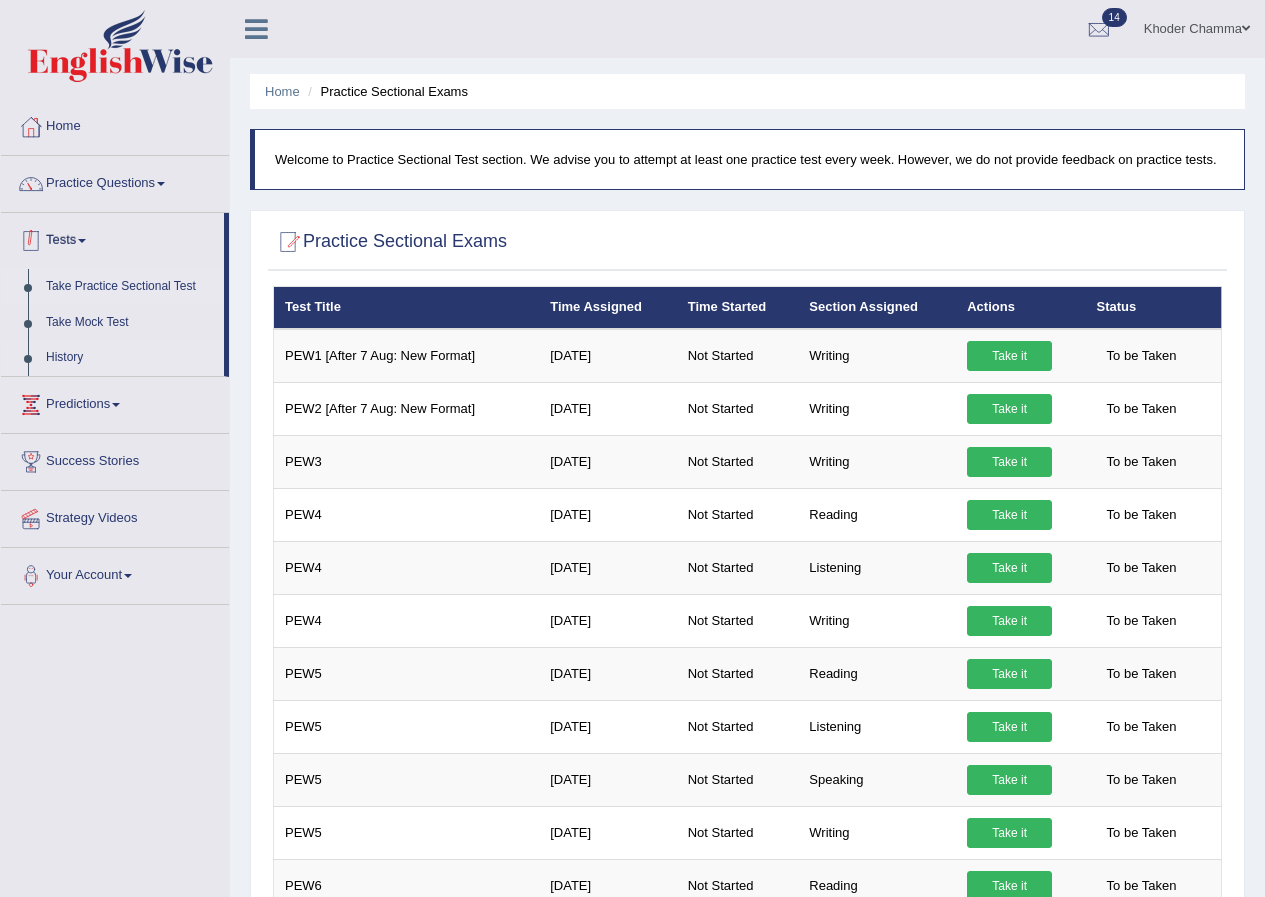 click on "History" at bounding box center (130, 358) 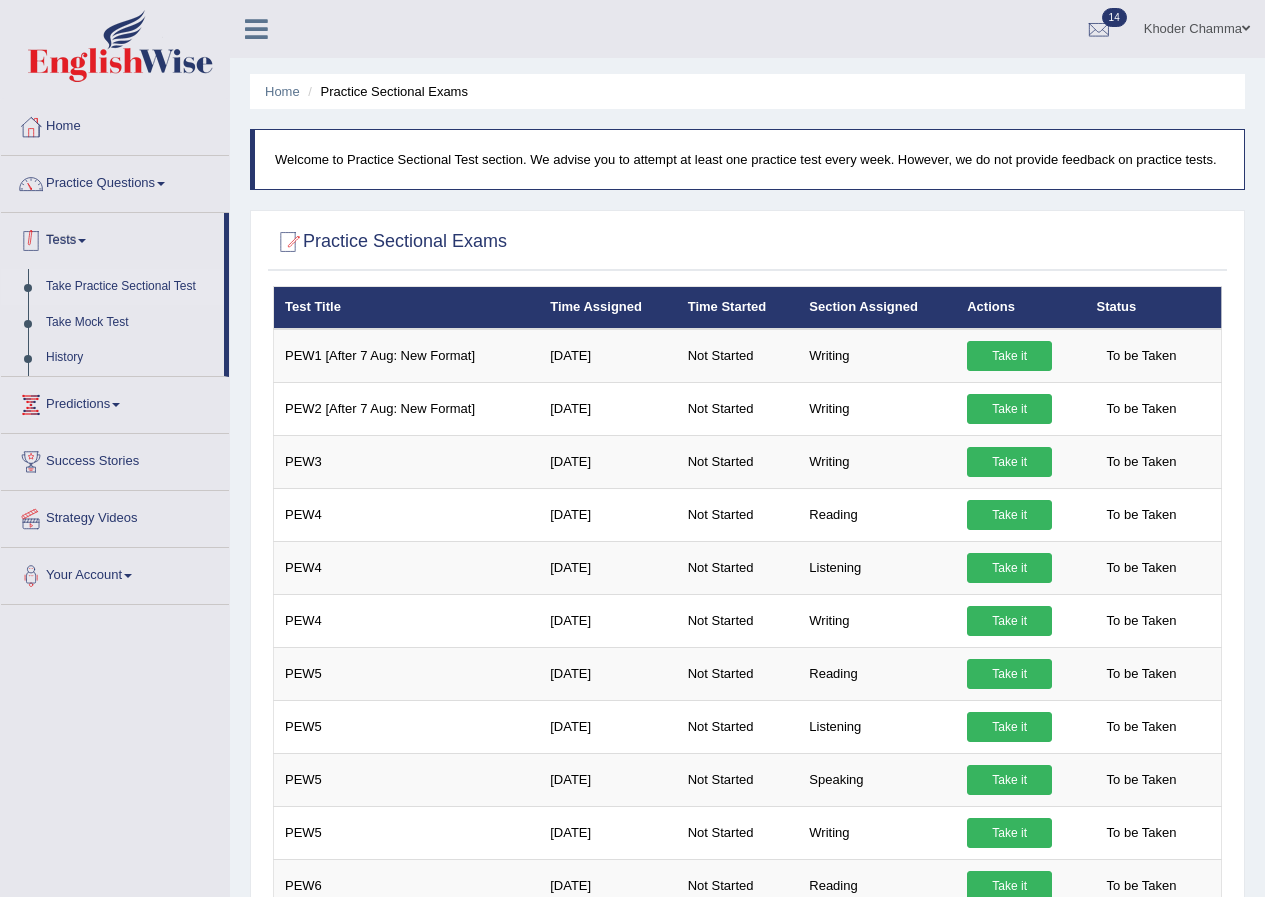 scroll, scrollTop: 0, scrollLeft: 0, axis: both 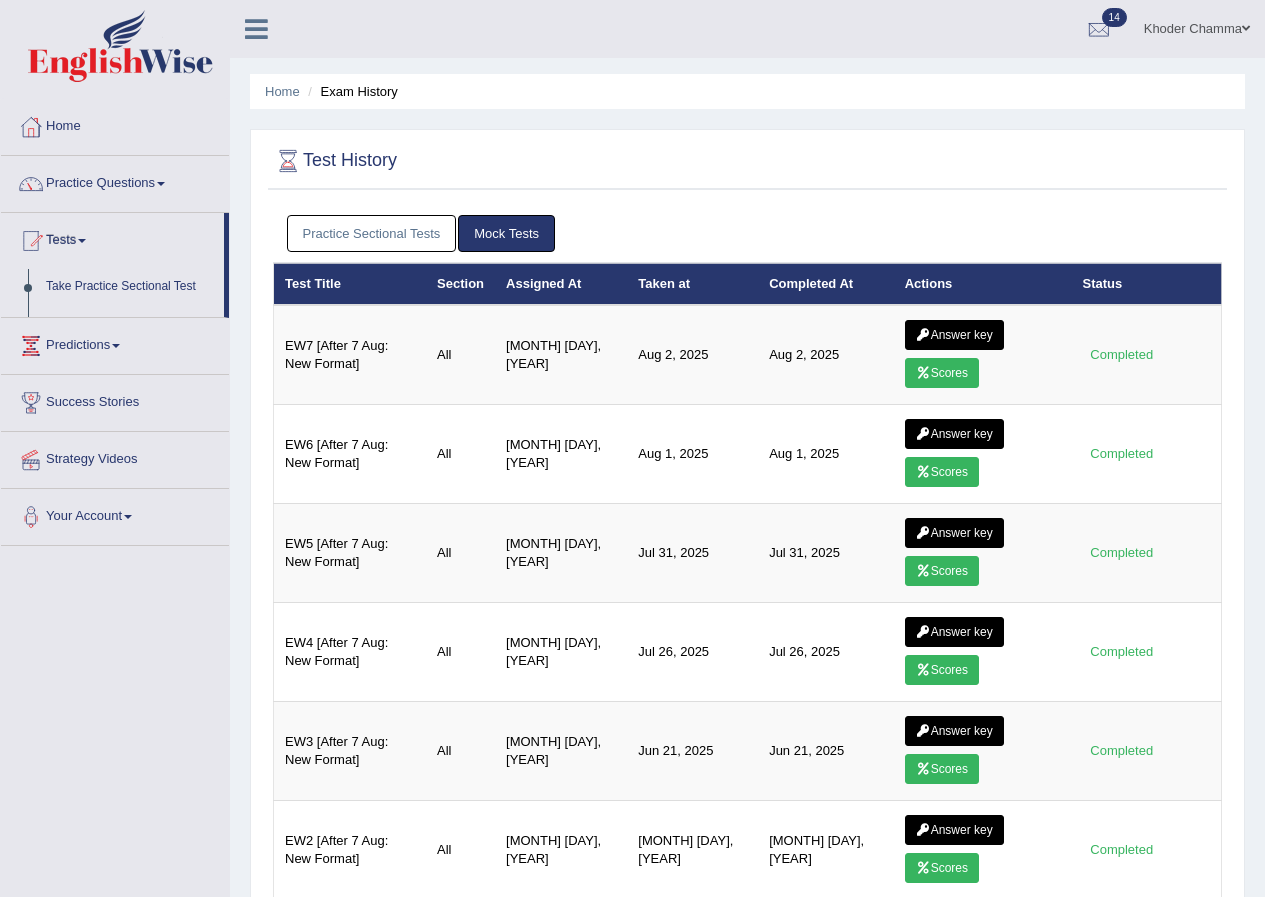 click on "Practice Sectional Tests" at bounding box center [372, 233] 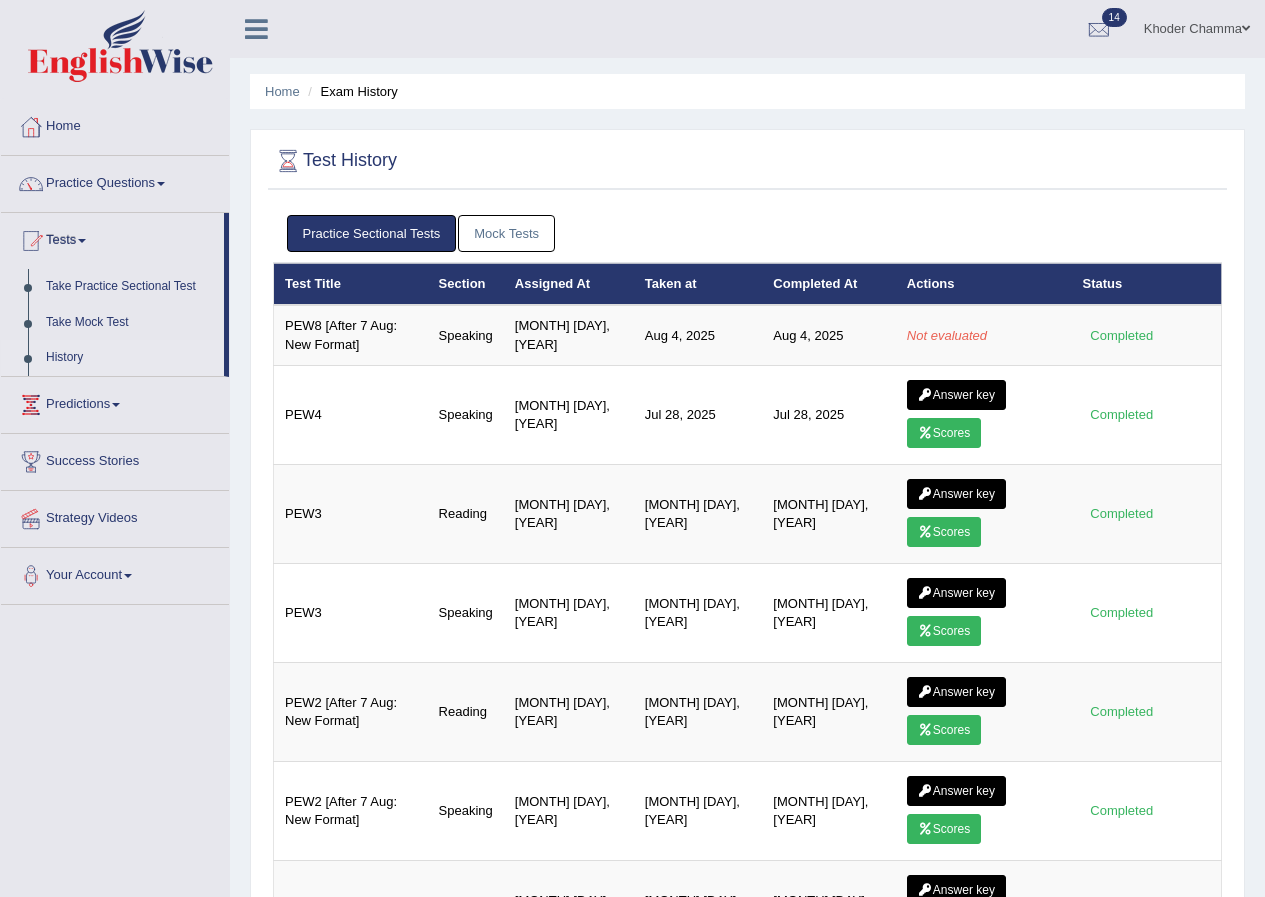 scroll, scrollTop: 0, scrollLeft: 0, axis: both 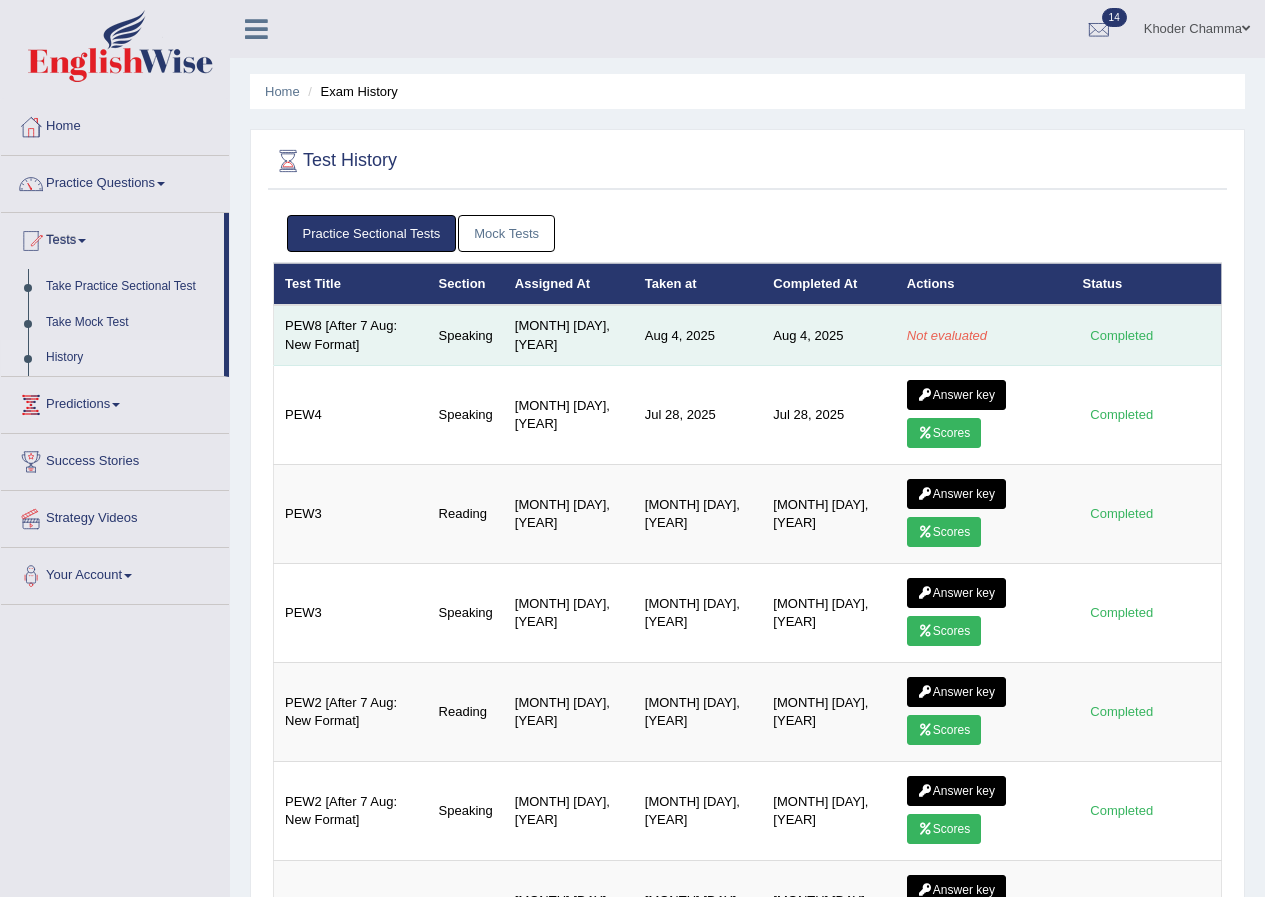 click on "Not evaluated" at bounding box center (947, 335) 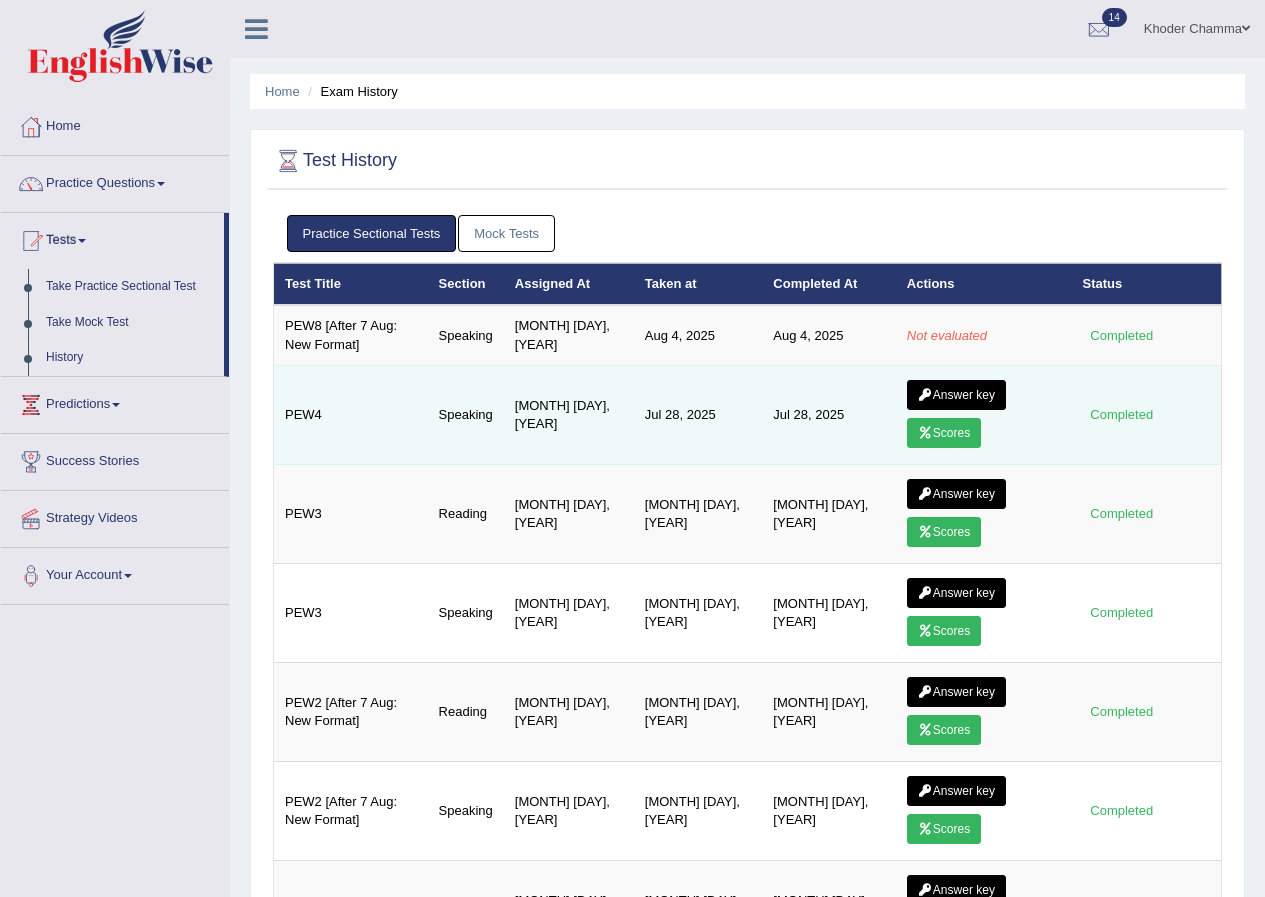 click on "Scores" at bounding box center (944, 433) 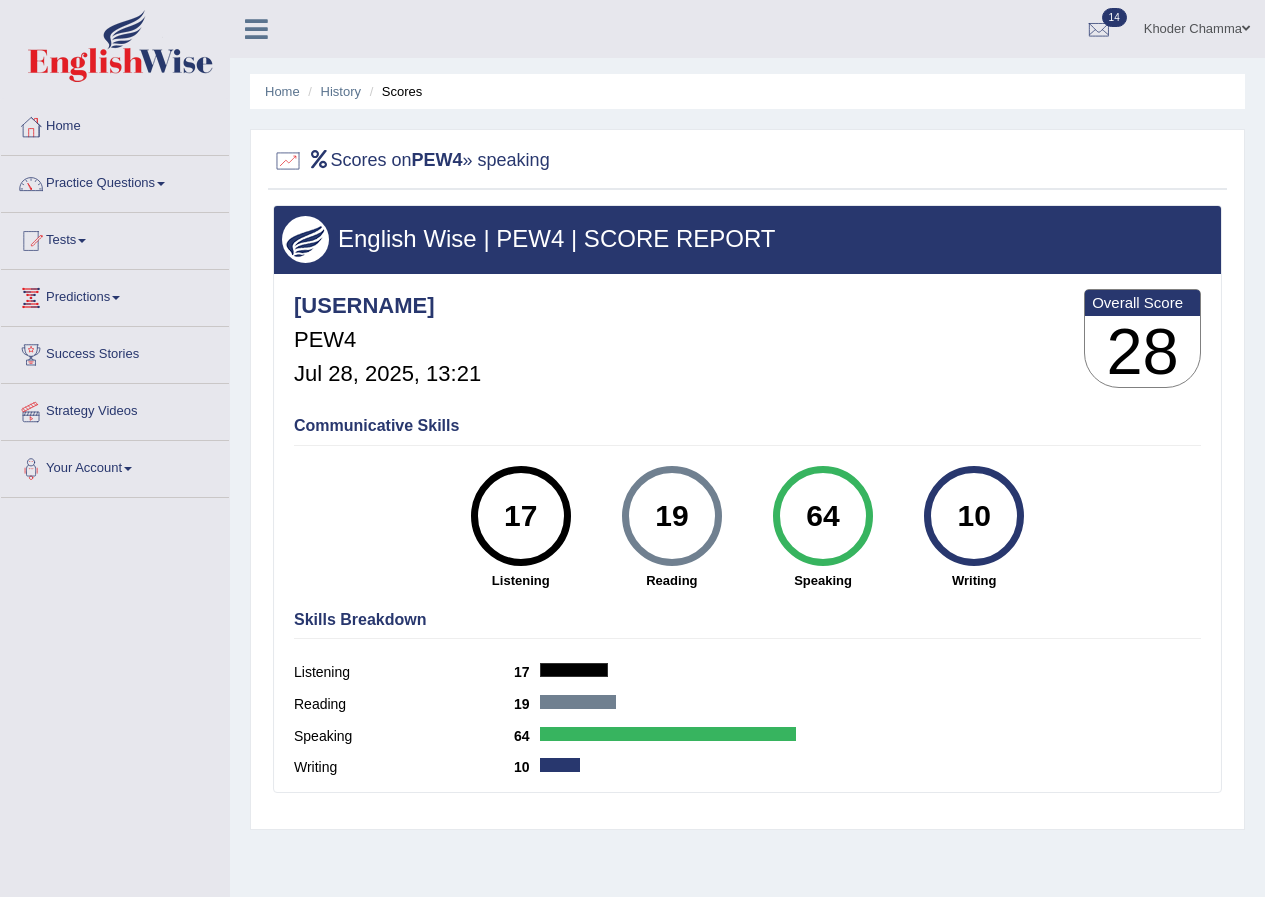 scroll, scrollTop: 0, scrollLeft: 0, axis: both 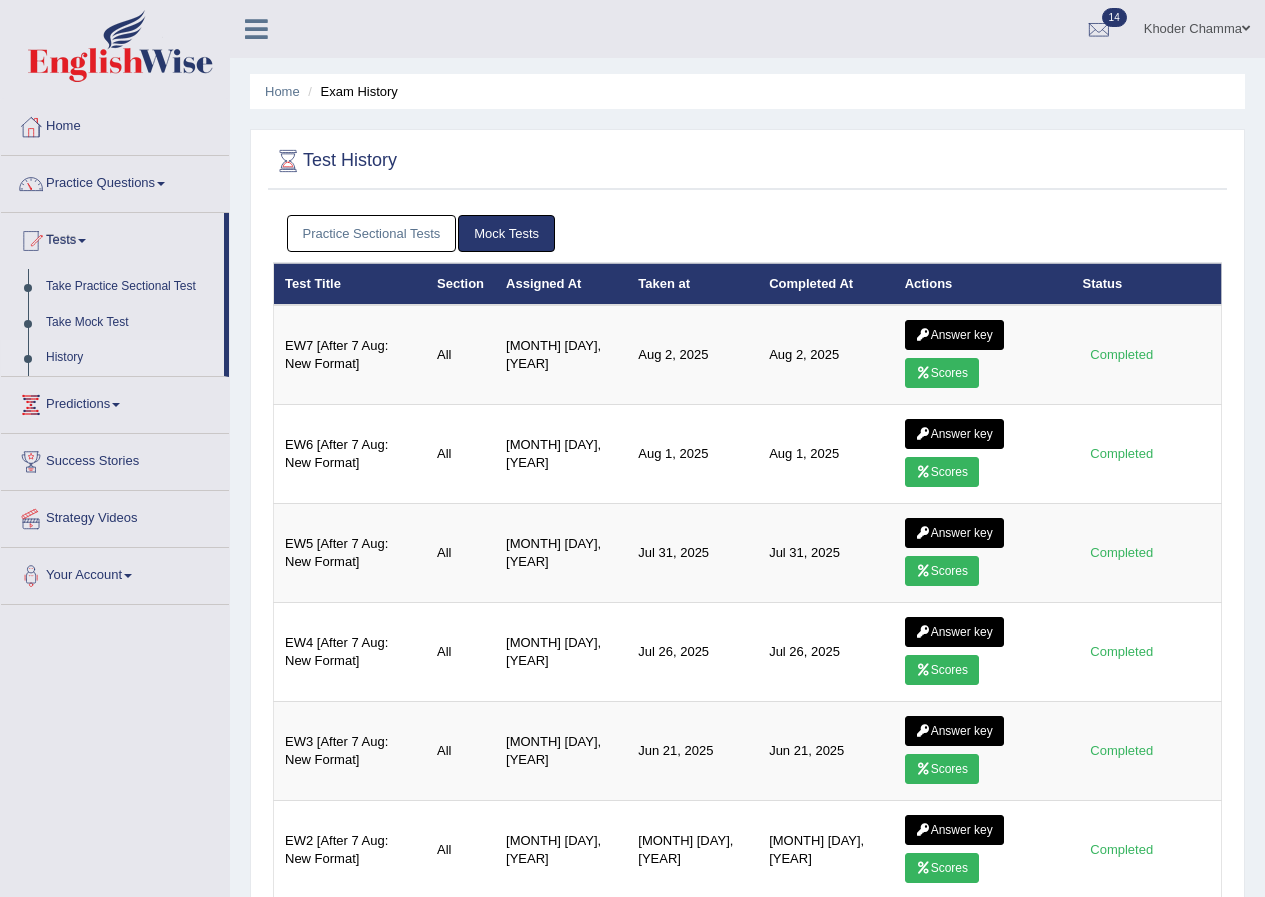 click on "Practice Sectional Tests" at bounding box center (372, 233) 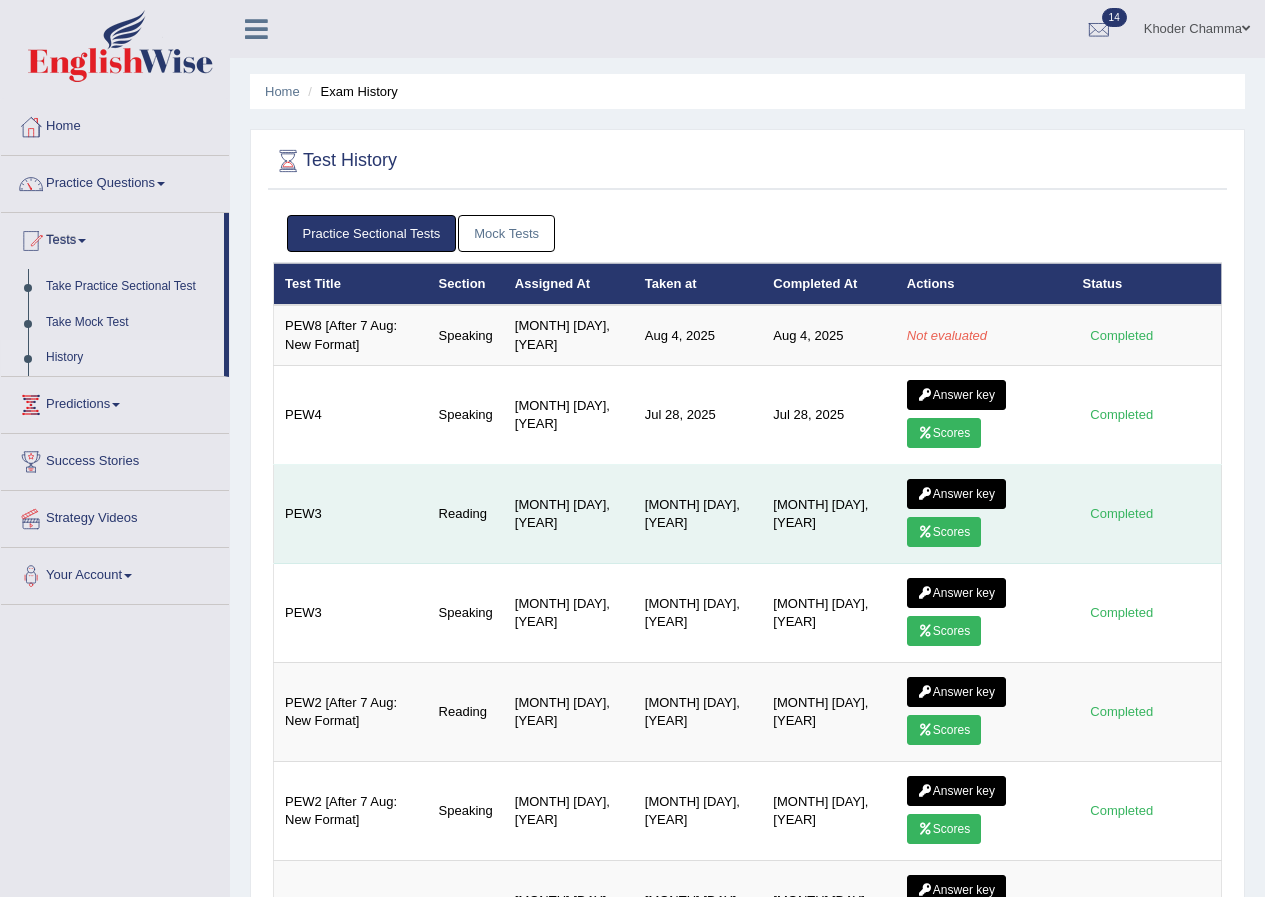 click on "Answer key" at bounding box center (956, 494) 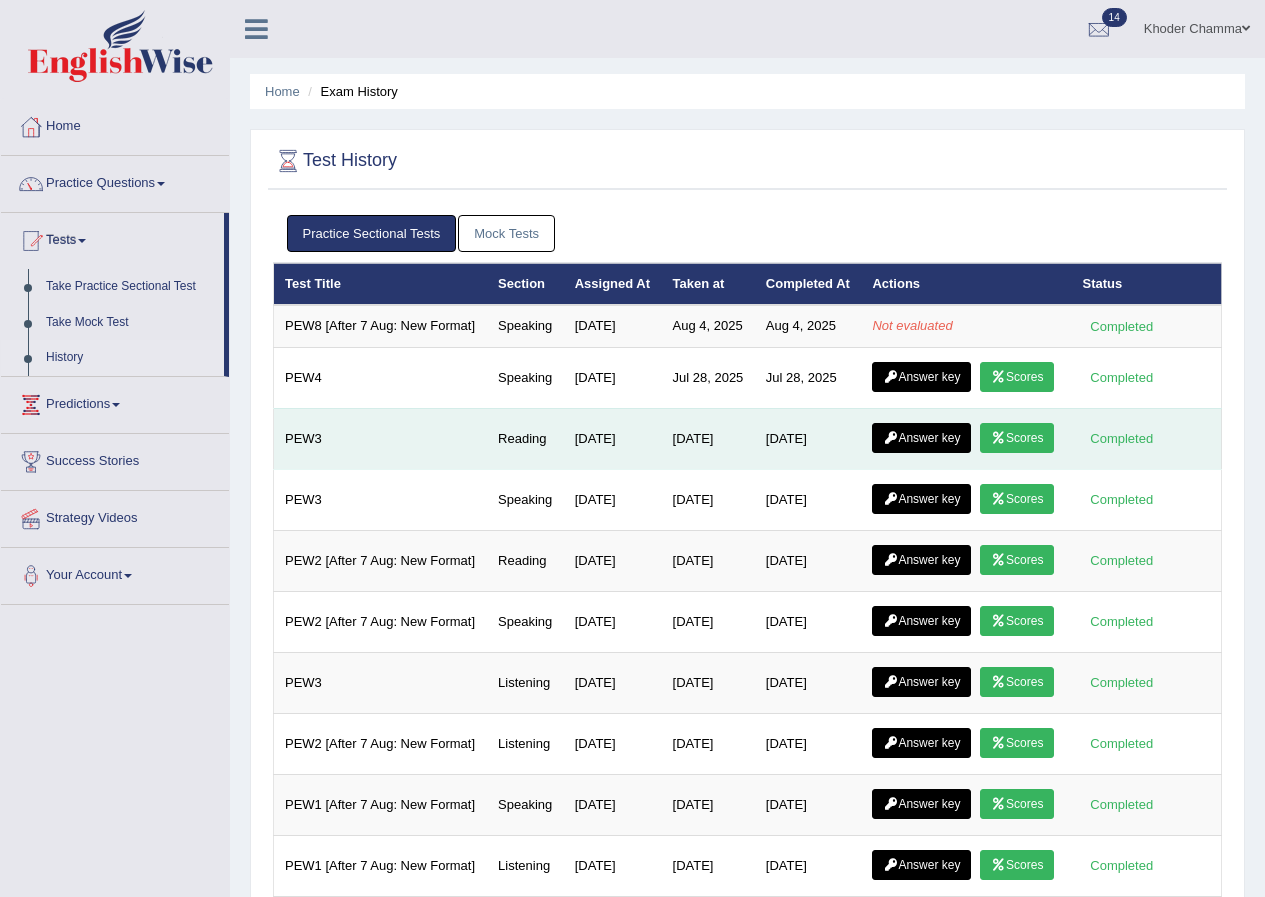scroll, scrollTop: 0, scrollLeft: 0, axis: both 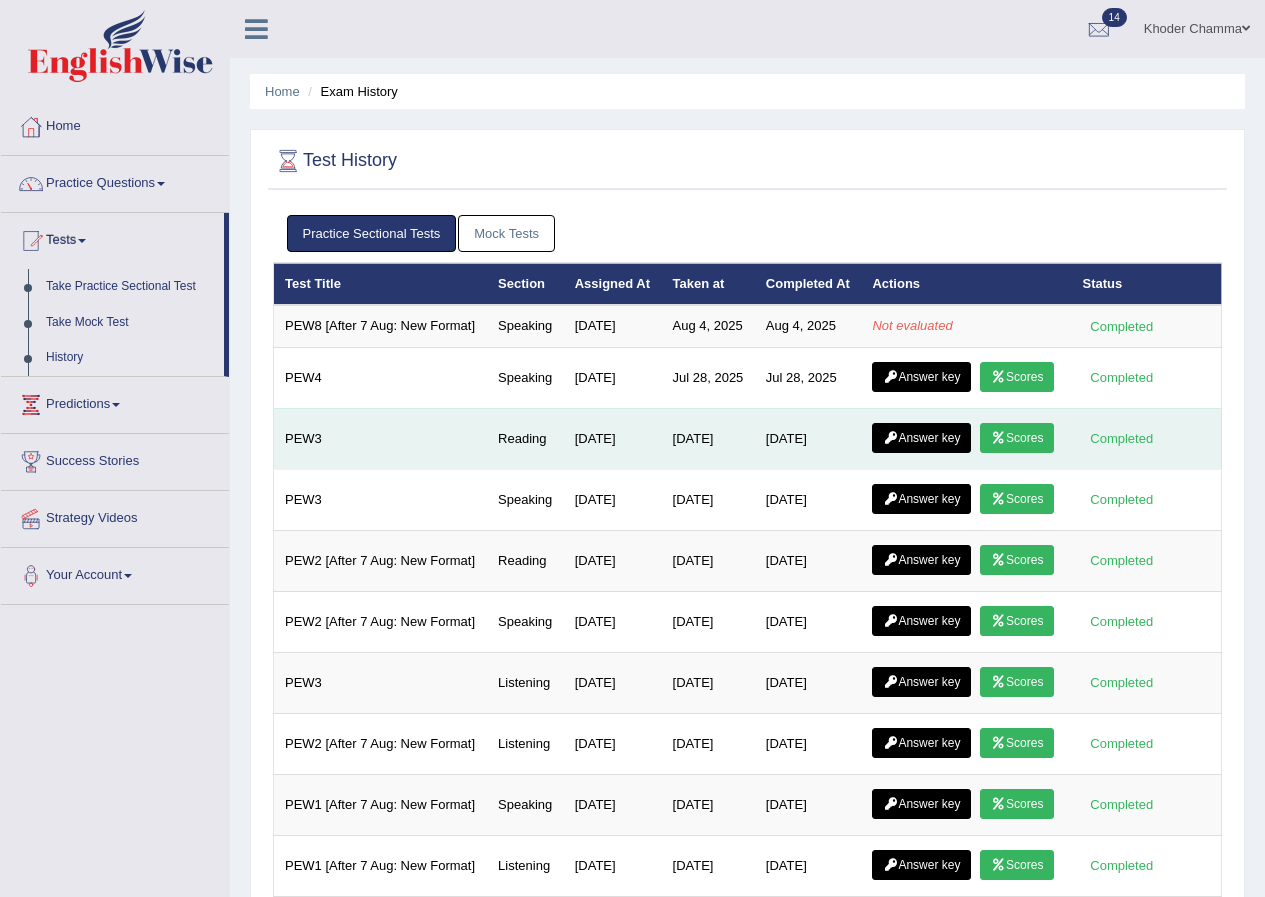click on "Scores" at bounding box center [1017, 438] 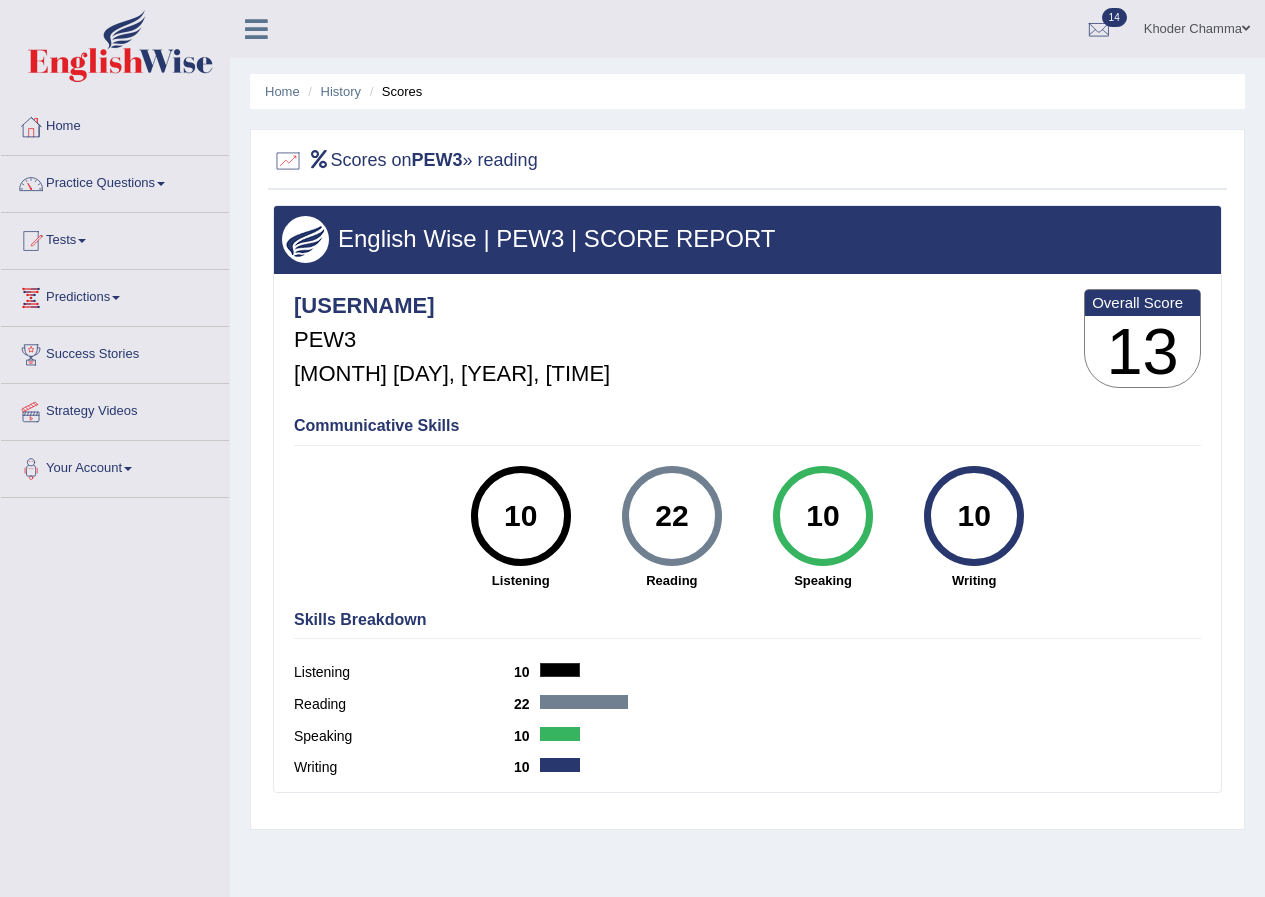 scroll, scrollTop: 0, scrollLeft: 0, axis: both 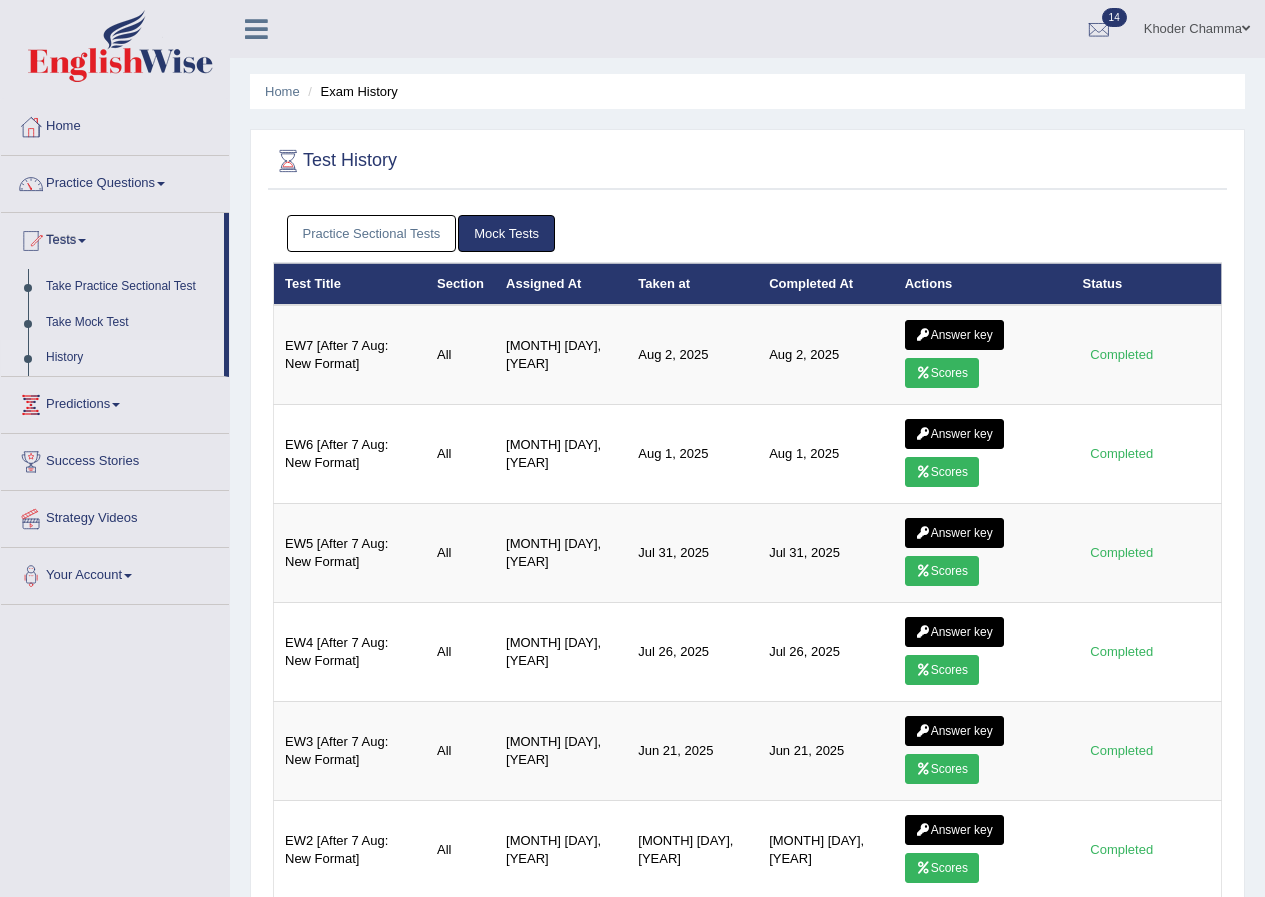 click on "Practice Sectional Tests" at bounding box center [372, 233] 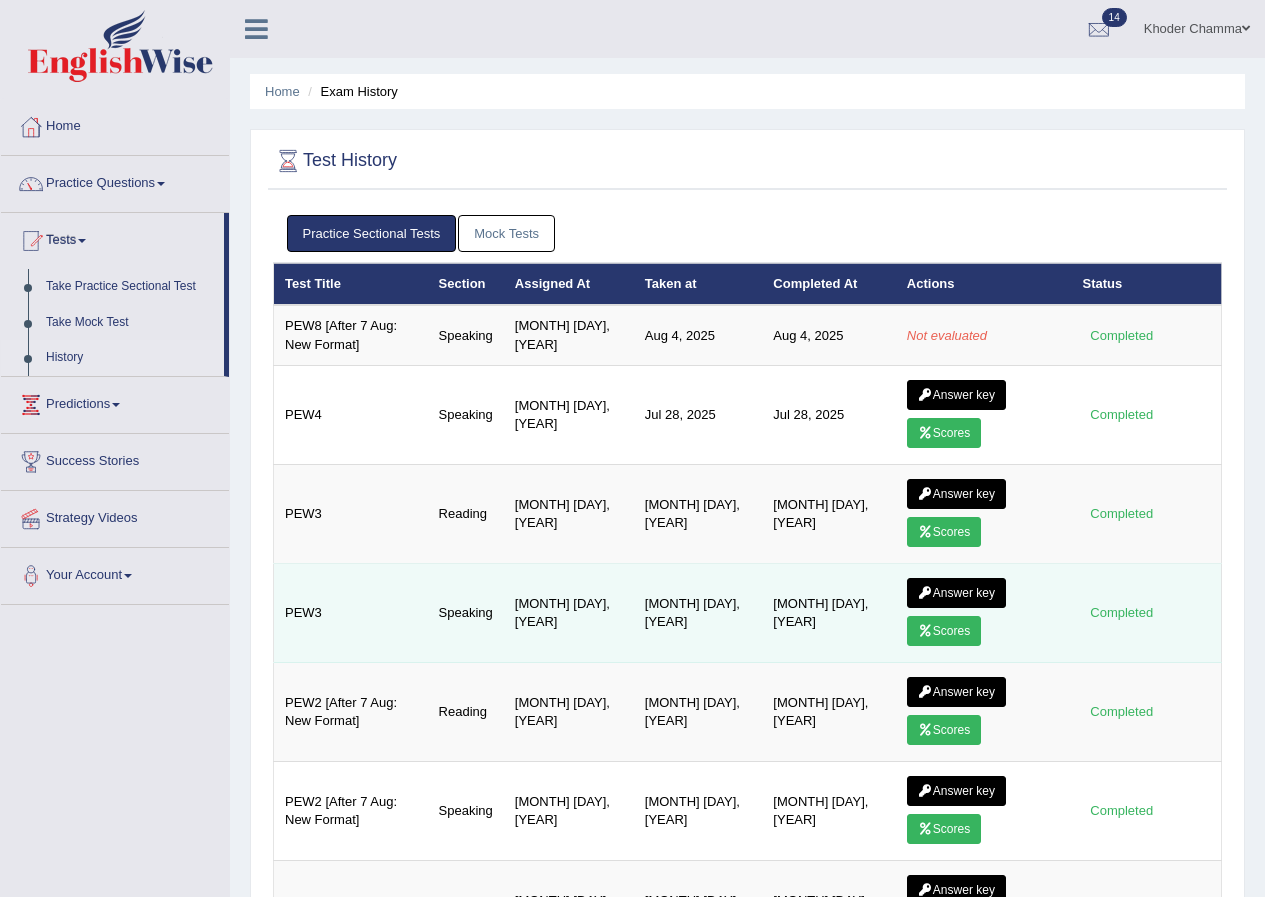 click on "Scores" at bounding box center (944, 631) 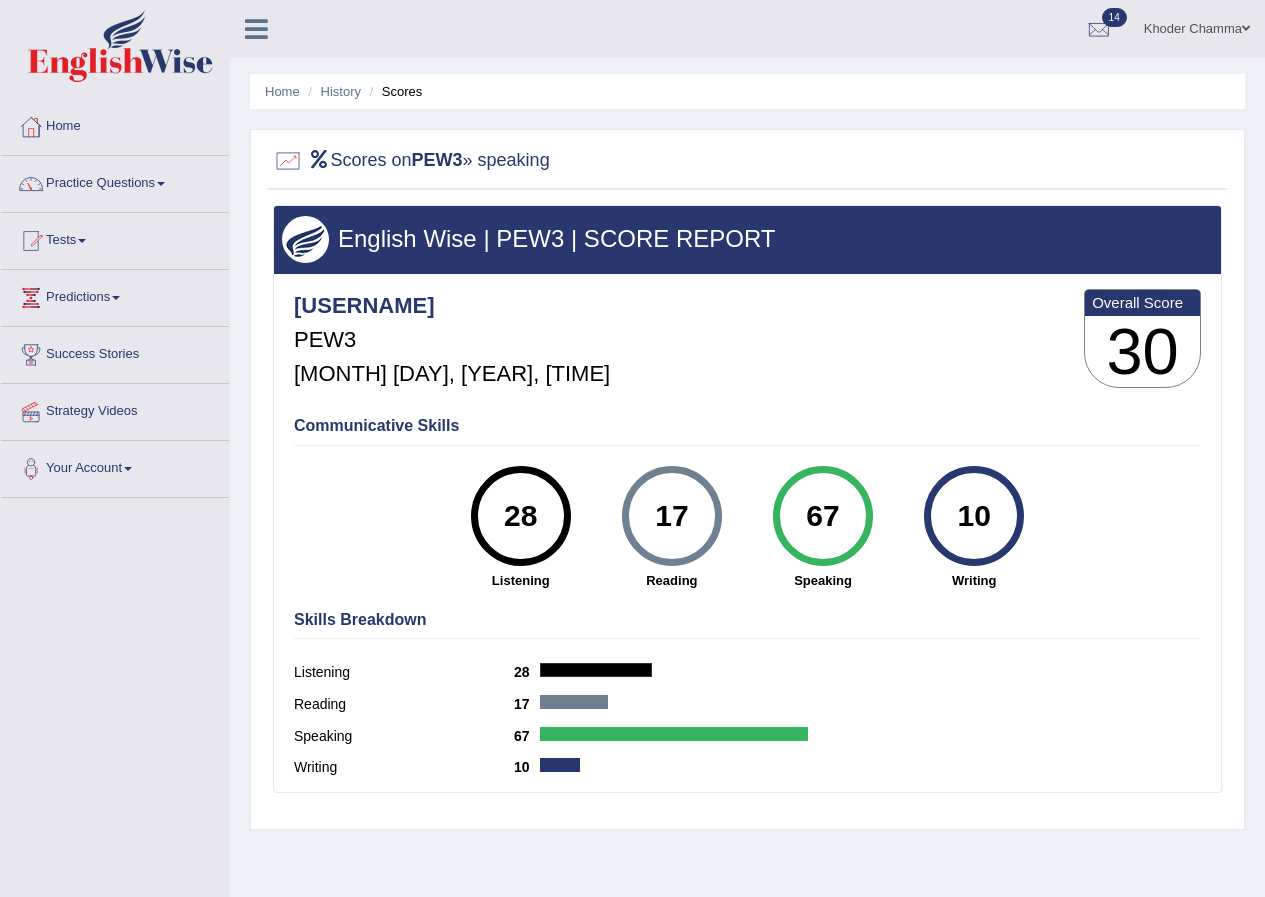 scroll, scrollTop: 0, scrollLeft: 0, axis: both 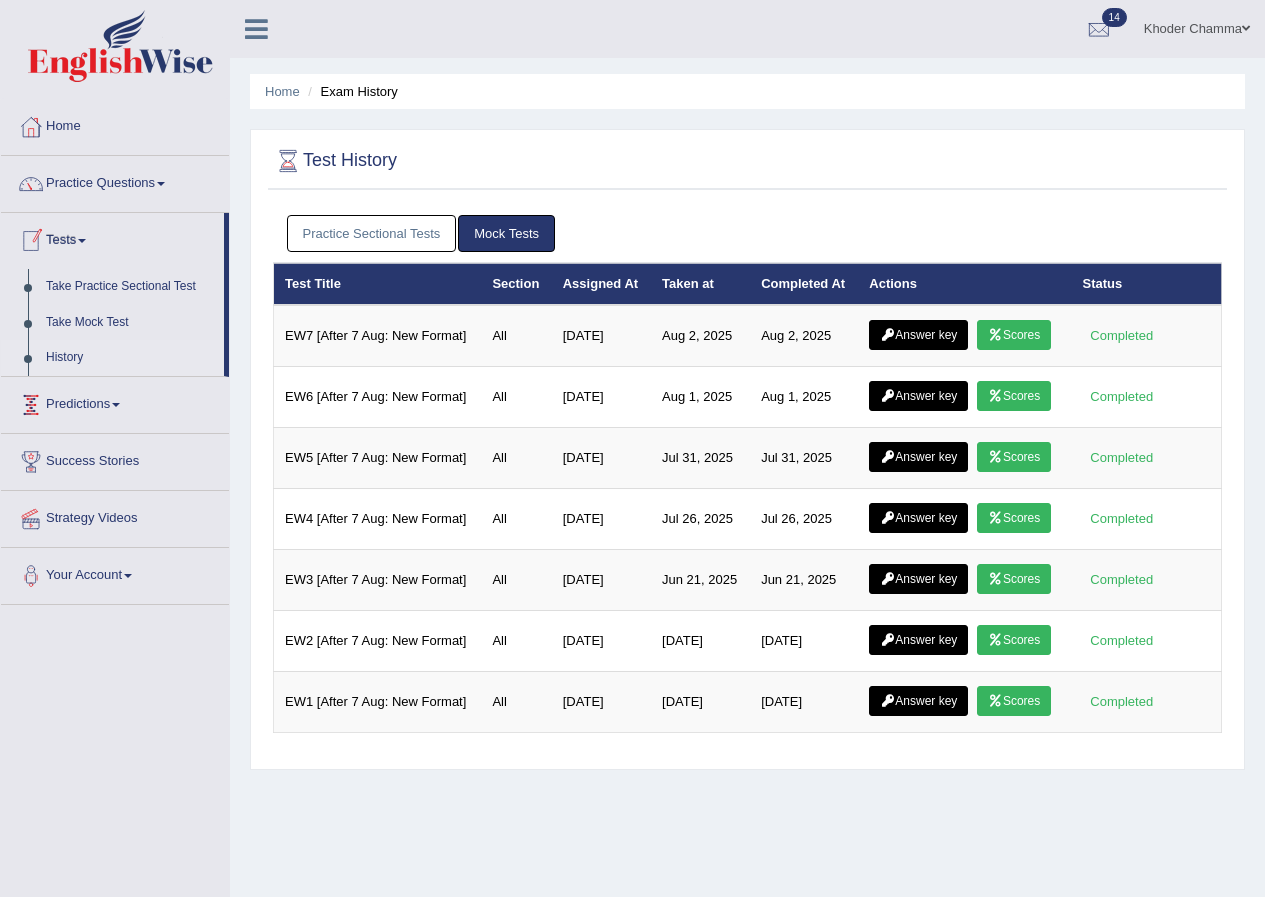 click on "Predictions" at bounding box center (115, 402) 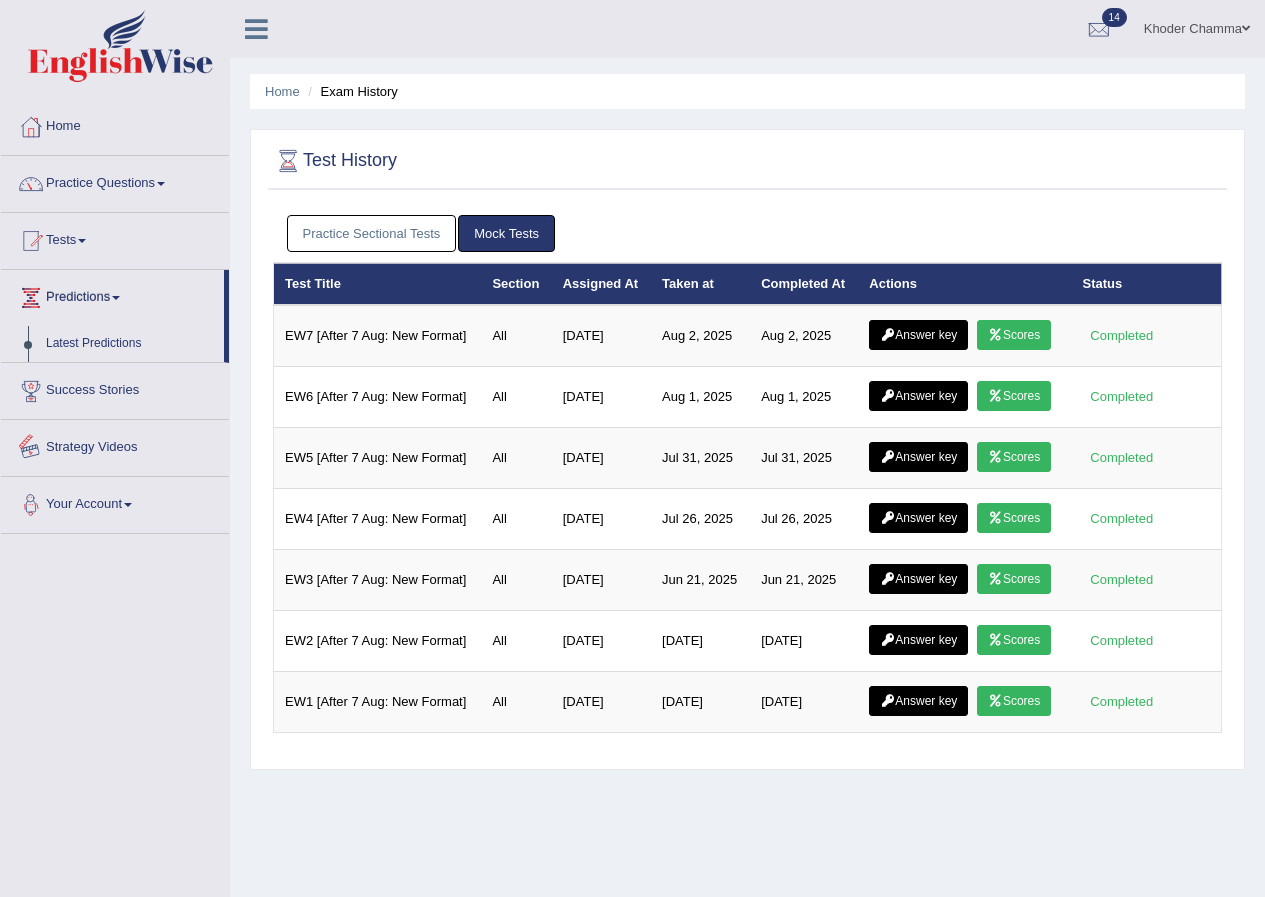 click on "Toggle navigation
Home
Practice Questions   Speaking Practice Read Aloud
Repeat Sentence
Describe Image
Re-tell Lecture
Answer Short Question
Summarize Group Discussion
Respond To A Situation
Writing Practice  Summarize Written Text
Write Essay
Reading Practice  Reading & Writing: Fill In The Blanks
Choose Multiple Answers
Re-order Paragraphs
Fill In The Blanks
Choose Single Answer
Listening Practice  Summarize Spoken Text
Highlight Incorrect Words
Highlight Correct Summary
Select Missing Word
Choose Single Answer
Choose Multiple Answers
Fill In The Blanks
Write From Dictation
Pronunciation
Tests  Take Practice Sectional Test
Take Mock Test" at bounding box center [632, 520] 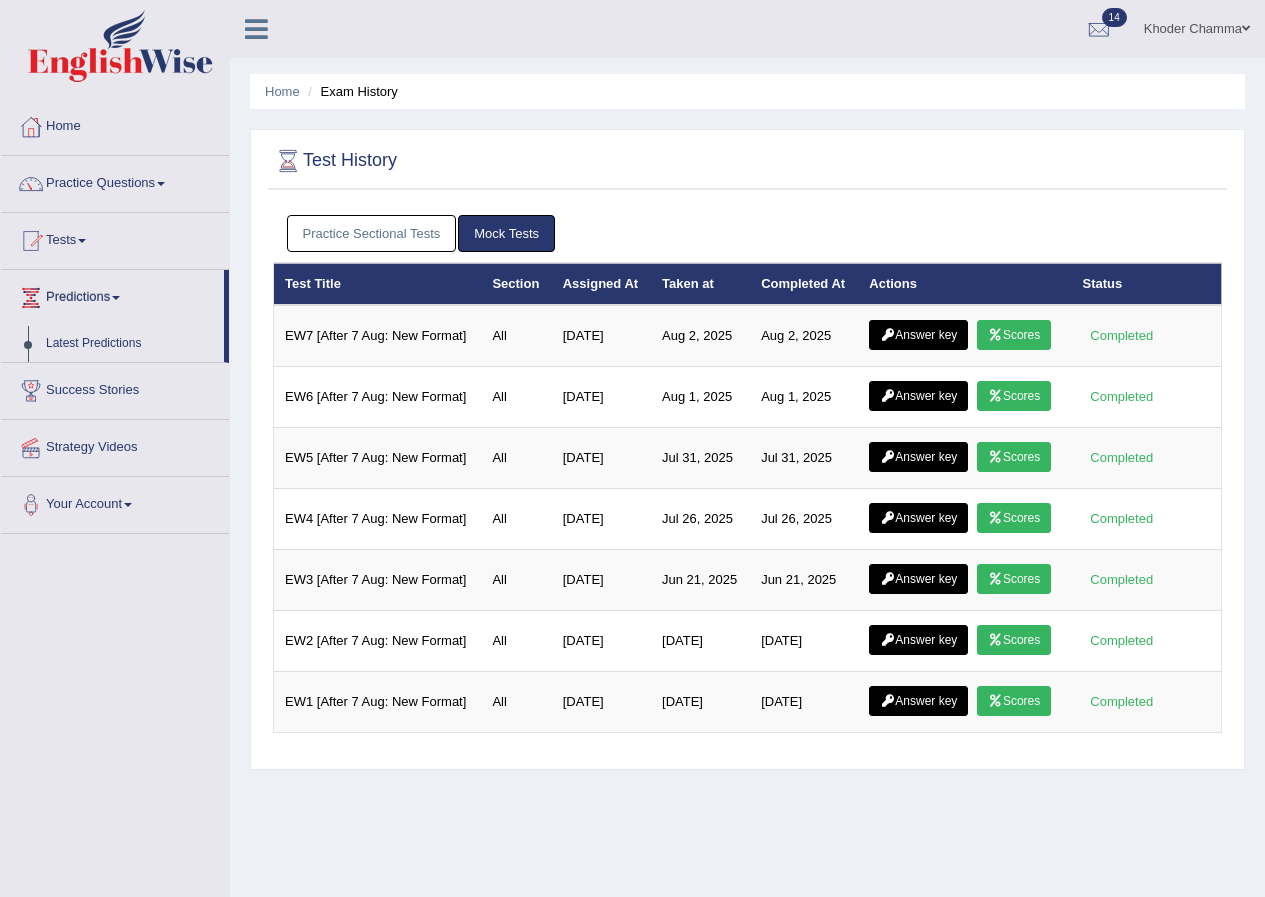 click on "Home
Exam History
Test History
Practice Sectional Tests
Mock Tests
Test Title Section Assigned At Taken at Completed At Actions Status
PEW8 [After 7 Aug: New Format] Speaking Apr 21, 2025 Aug 4, 2025 Aug 4, 2025 Not evaluated Completed PEW4 Speaking Apr 21, 2025 Jul 28, 2025 Jul 28, 2025  Answer key    Scores  Completed PEW3 Reading Apr 21, 2025 Jun 18, 2025 Jun 18, 2025  Answer key    Scores  Completed PEW3 Speaking Apr 21, 2025 Jun 18, 2025 Jun 18, 2025  Answer key    Scores  Completed PEW2 [After 7 Aug: New Format] Reading Apr 21, 2025 Jun 10, 2025 Jun 10, 2025  Answer key    Scores  Completed PEW2 [After 7 Aug: New Format] Speaking Apr 21, 2025 Jun 10, 2025 Jun 10, 2025  Answer key    Scores  Completed PEW3 Listening Apr 21, 2025 Jun 7, 2025 Jun 7, 2025  Answer key    Scores  Completed PEW2 [After 7 Aug: New Format] Listening" at bounding box center [747, 500] 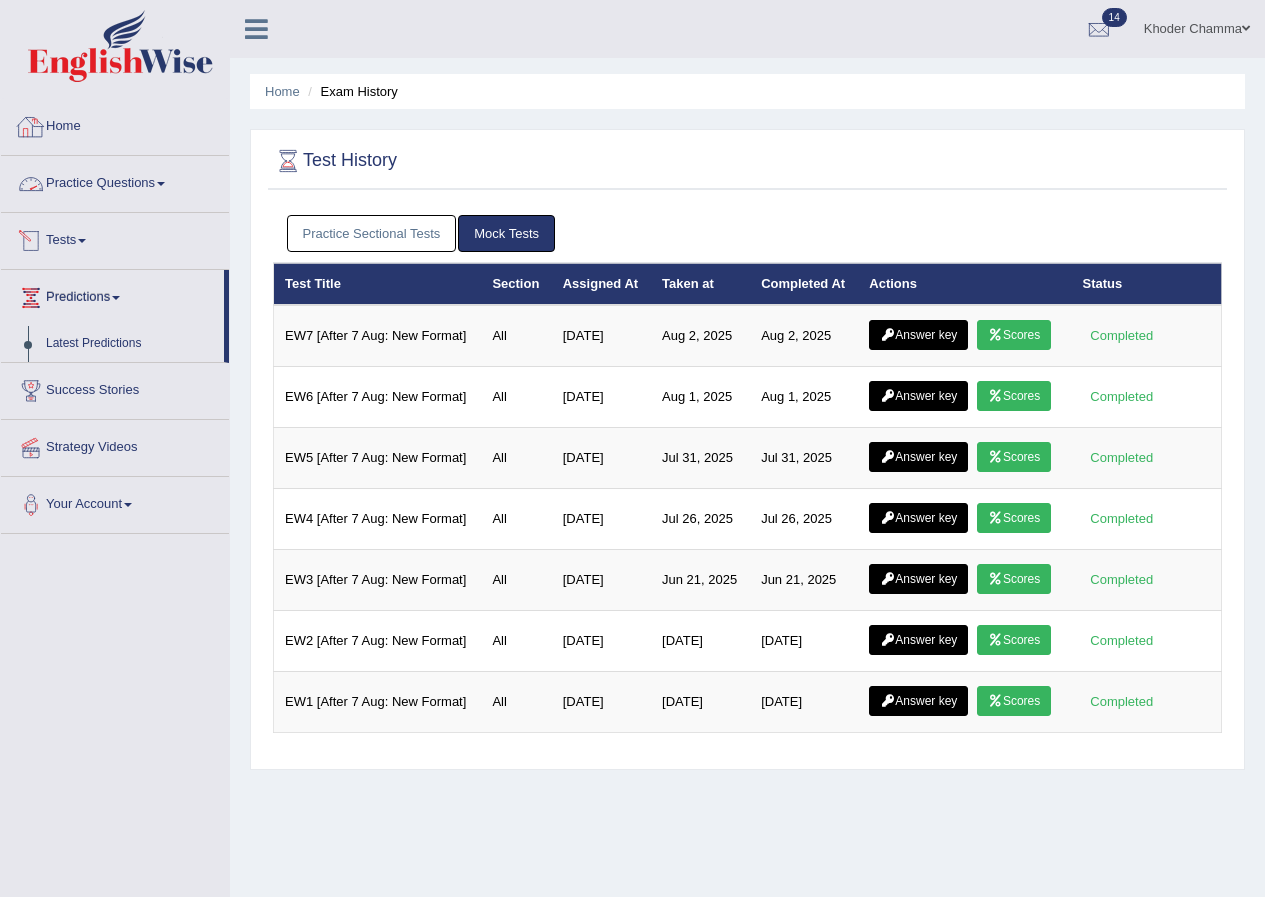 click on "Mock Tests" at bounding box center (506, 233) 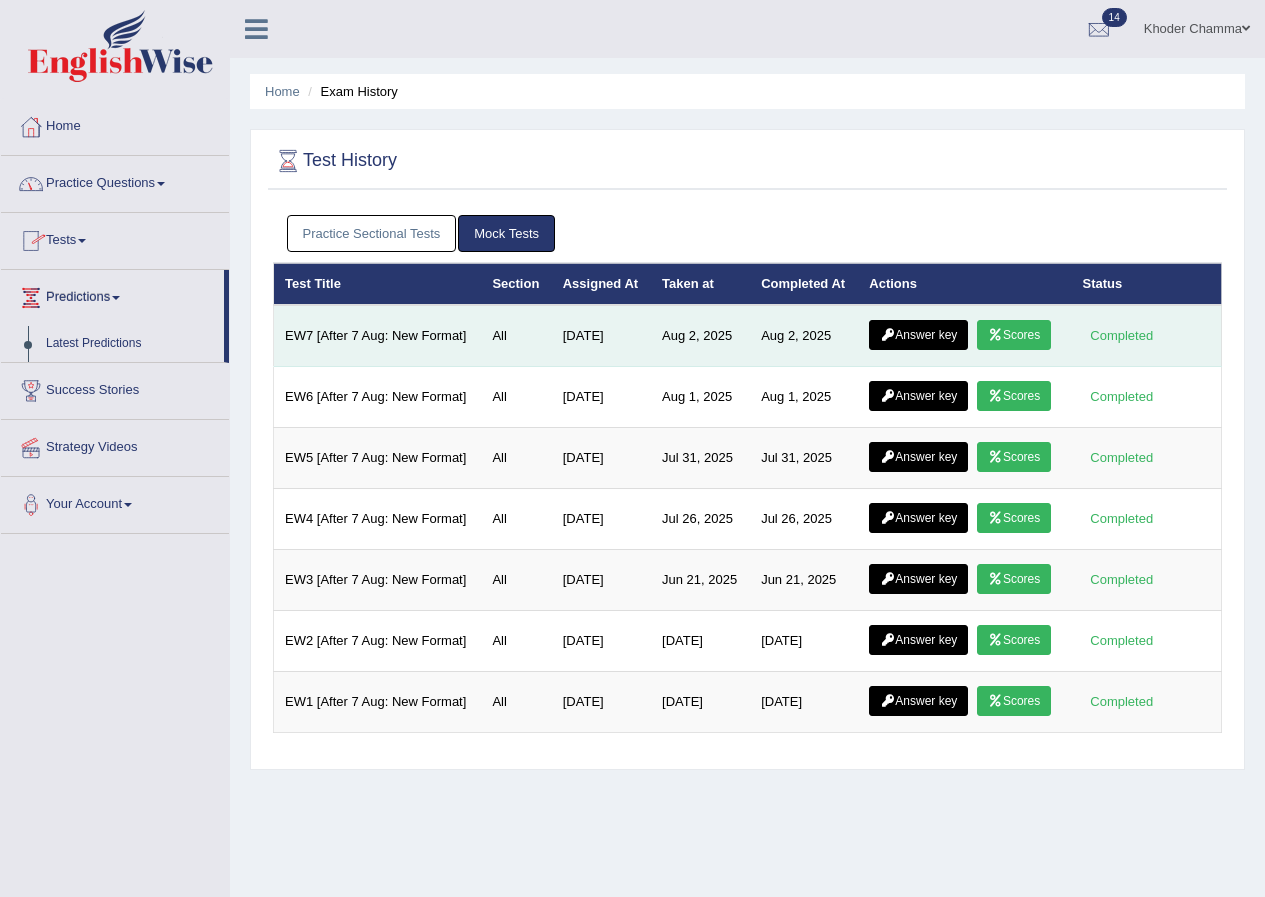 click on "Scores" at bounding box center [1014, 335] 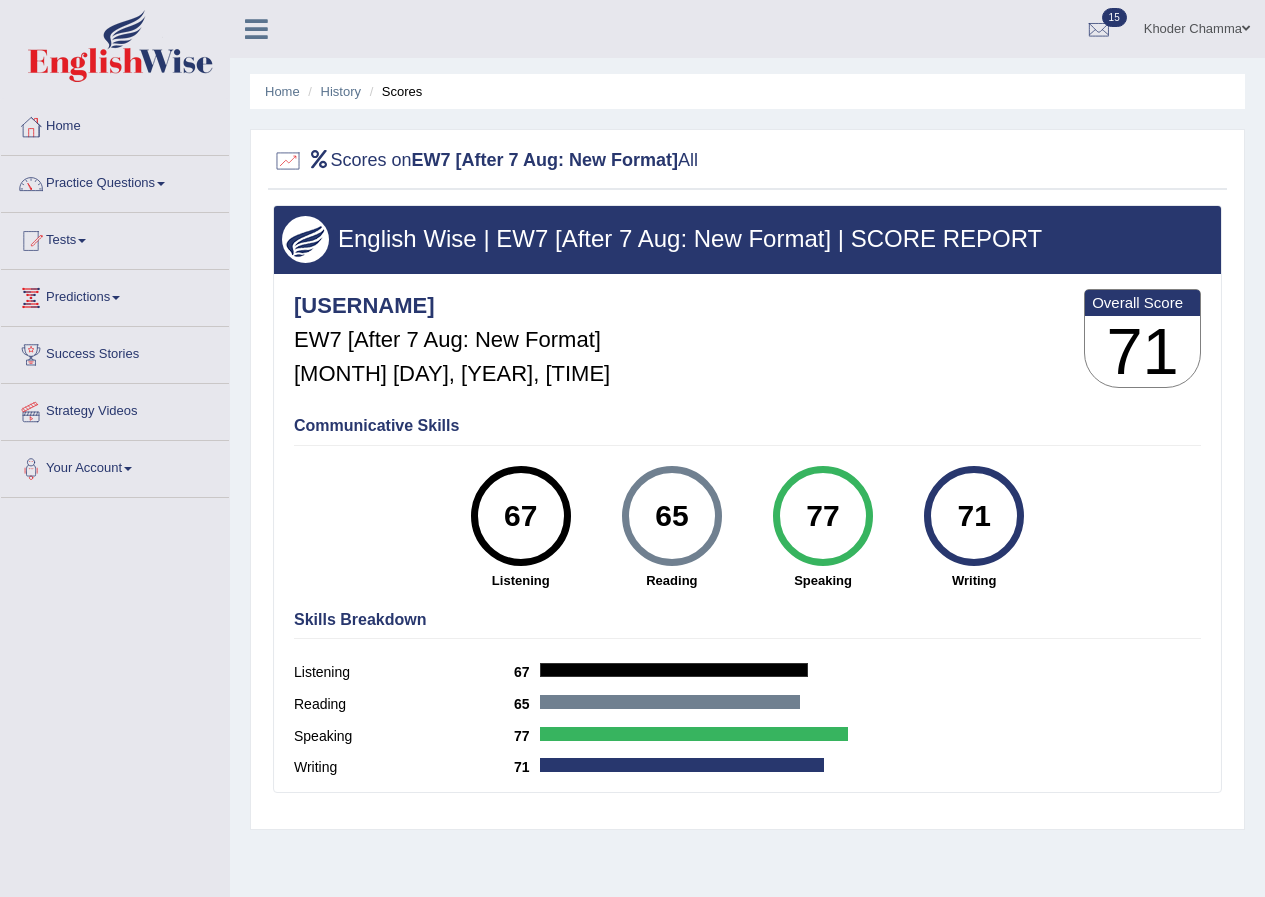 scroll, scrollTop: 0, scrollLeft: 0, axis: both 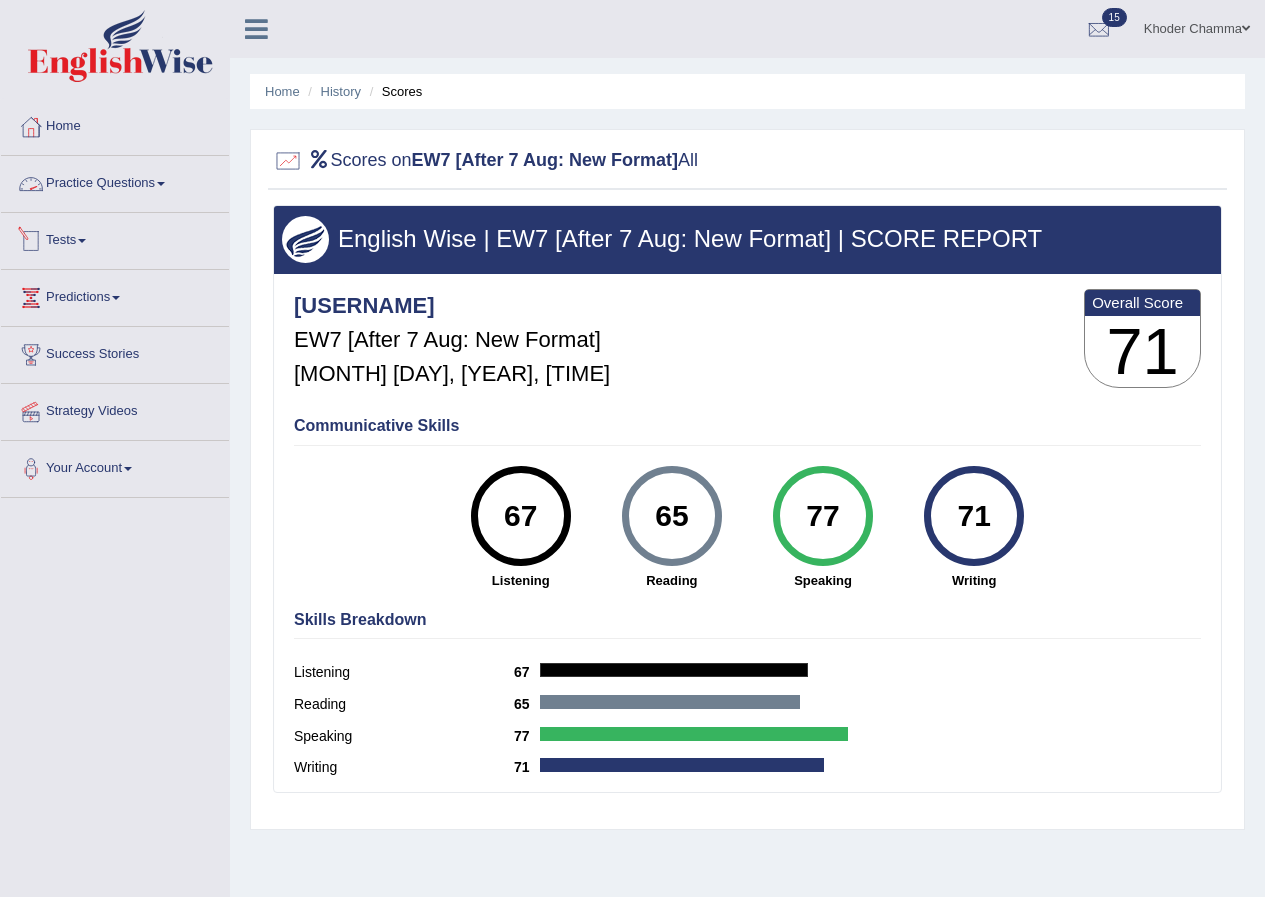 click on "Practice Questions" at bounding box center (115, 181) 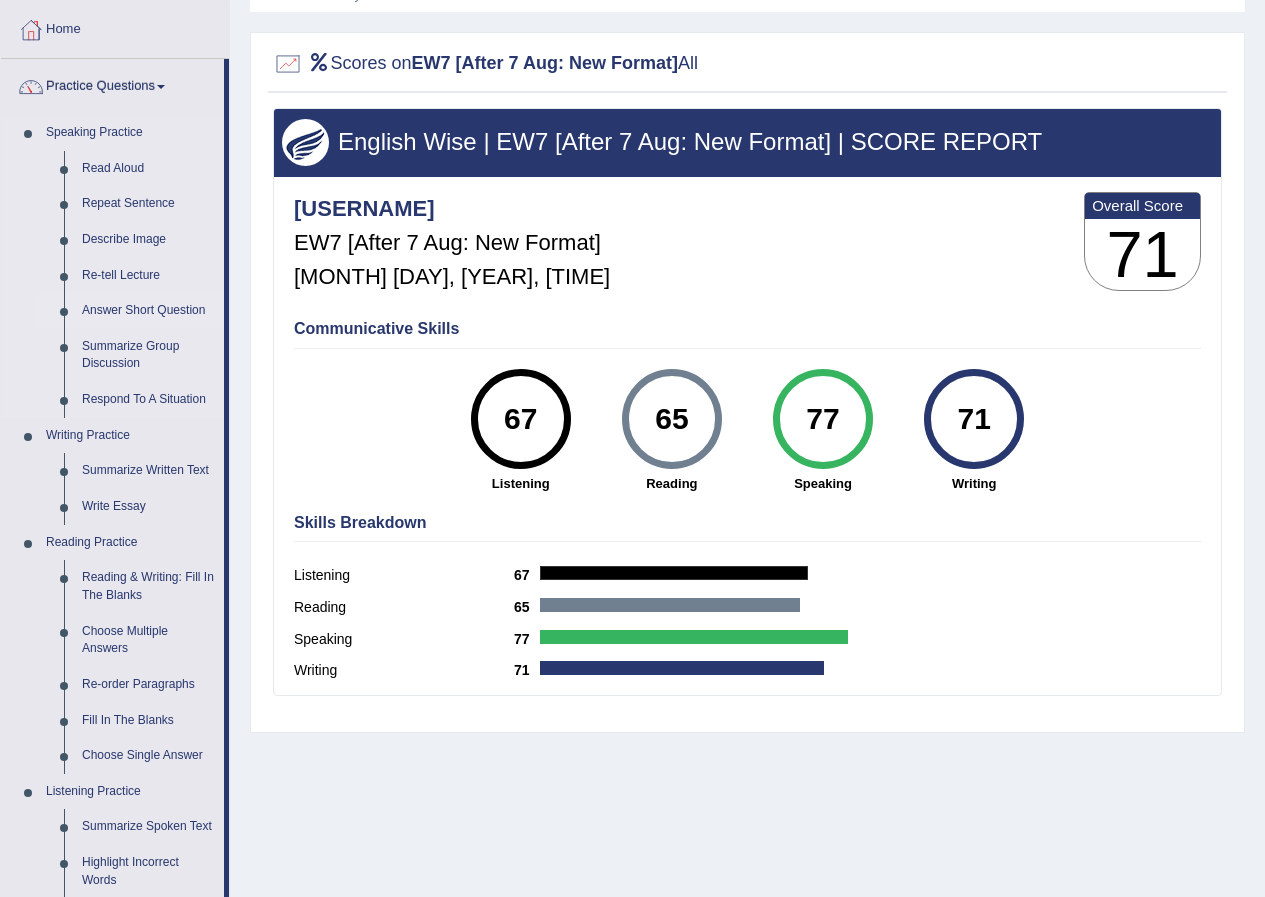 scroll, scrollTop: 0, scrollLeft: 0, axis: both 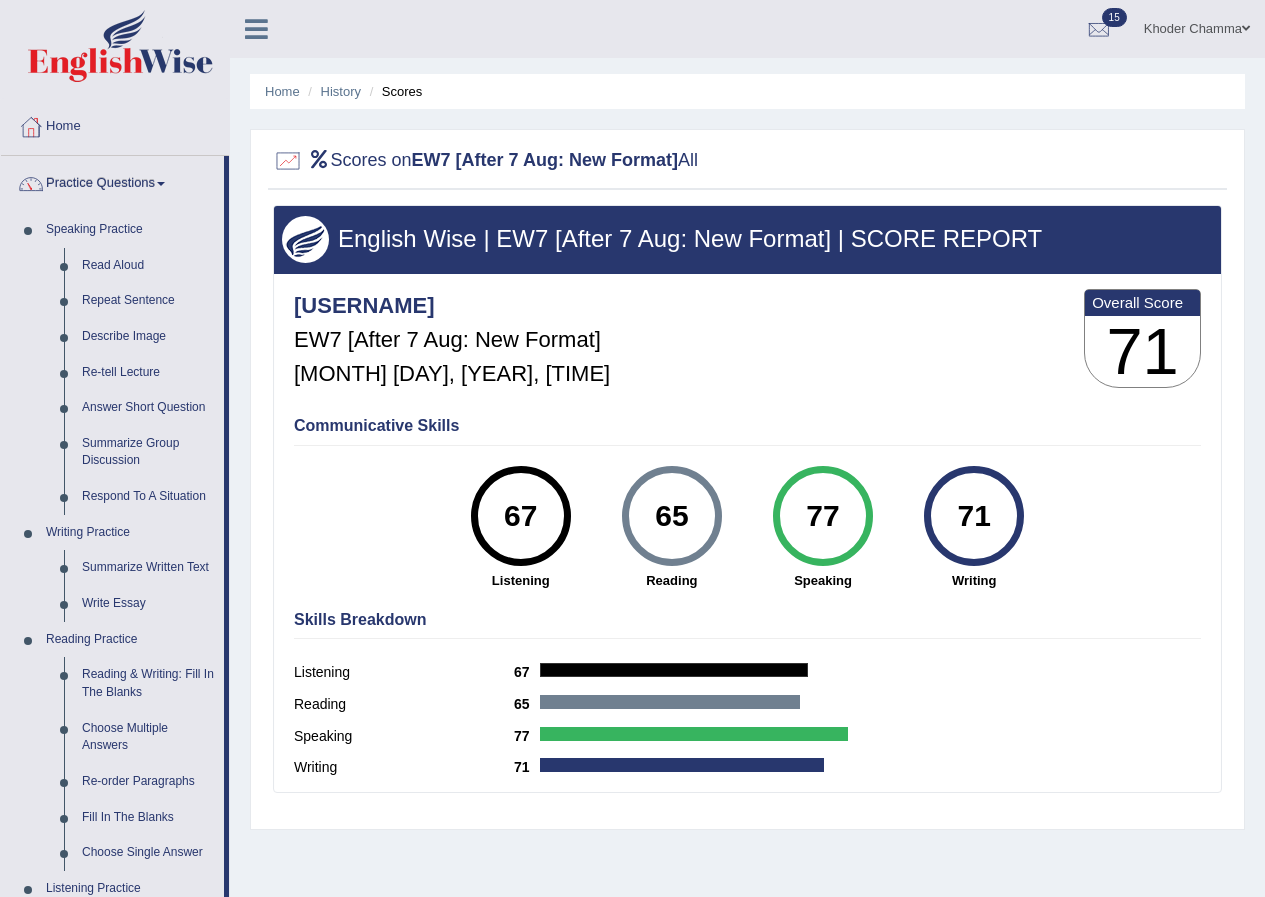 click on "English Wise | EW7 [After 7 Aug: New Format] | SCORE REPORT" at bounding box center (747, 239) 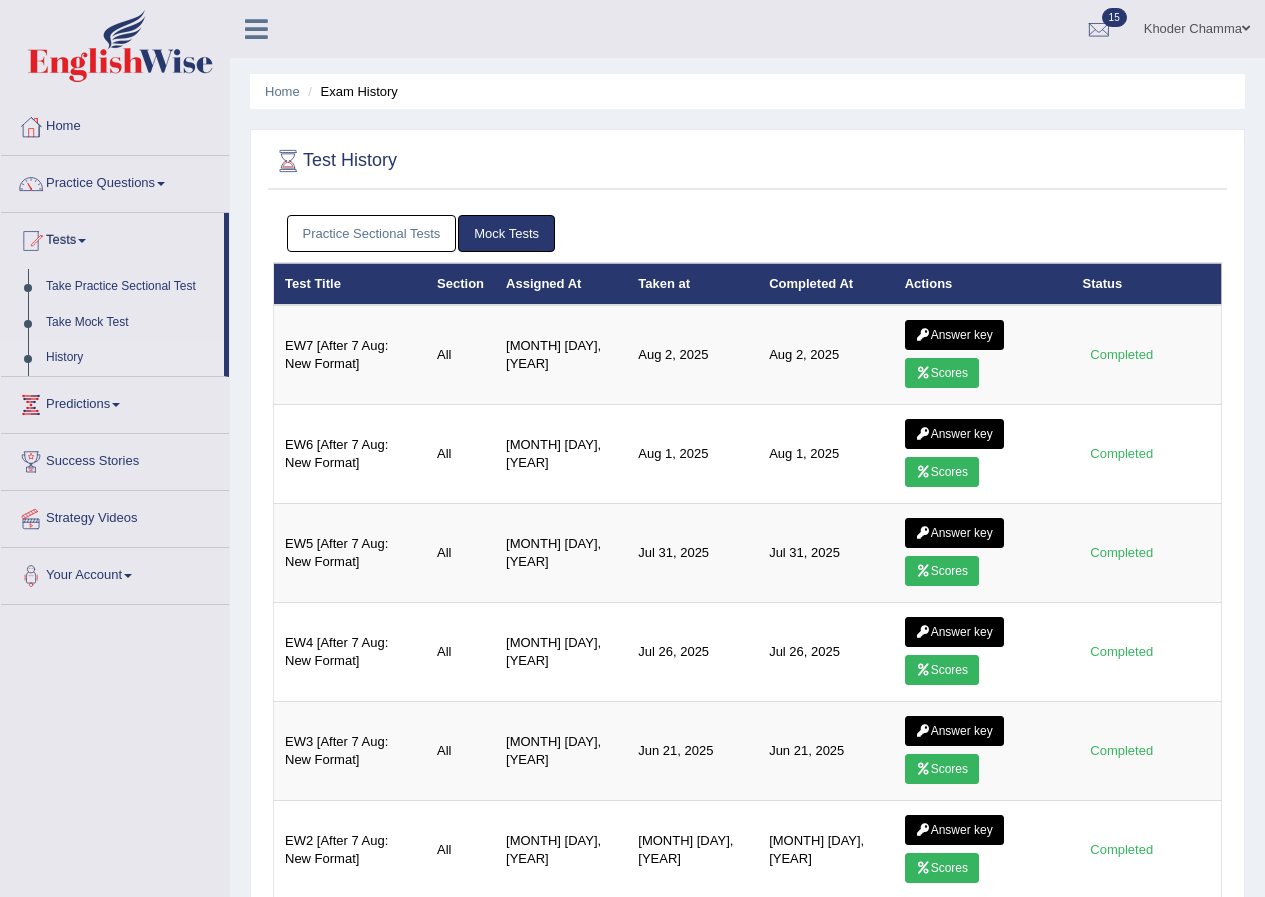 scroll, scrollTop: 0, scrollLeft: 0, axis: both 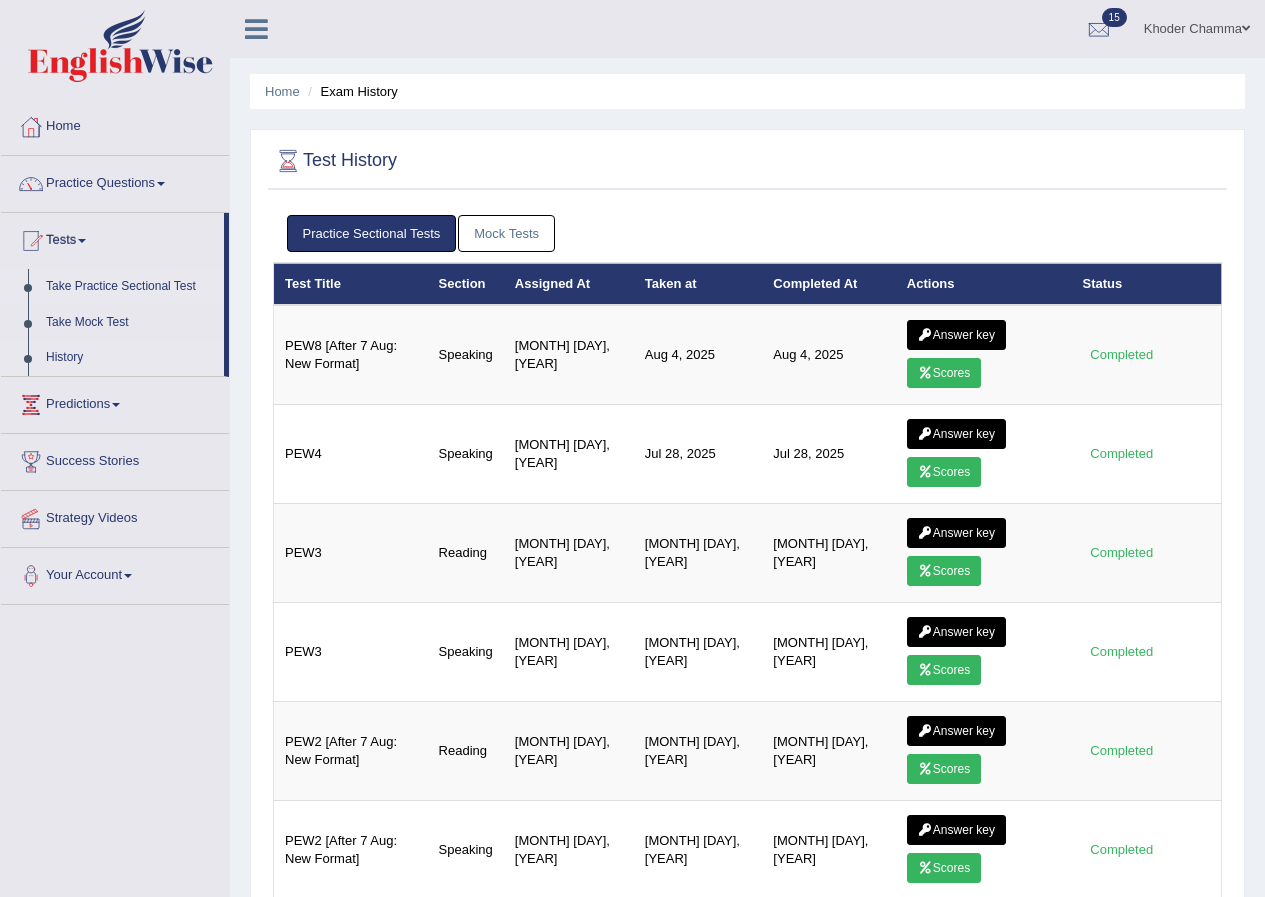 click on "Take Practice Sectional Test" at bounding box center [130, 287] 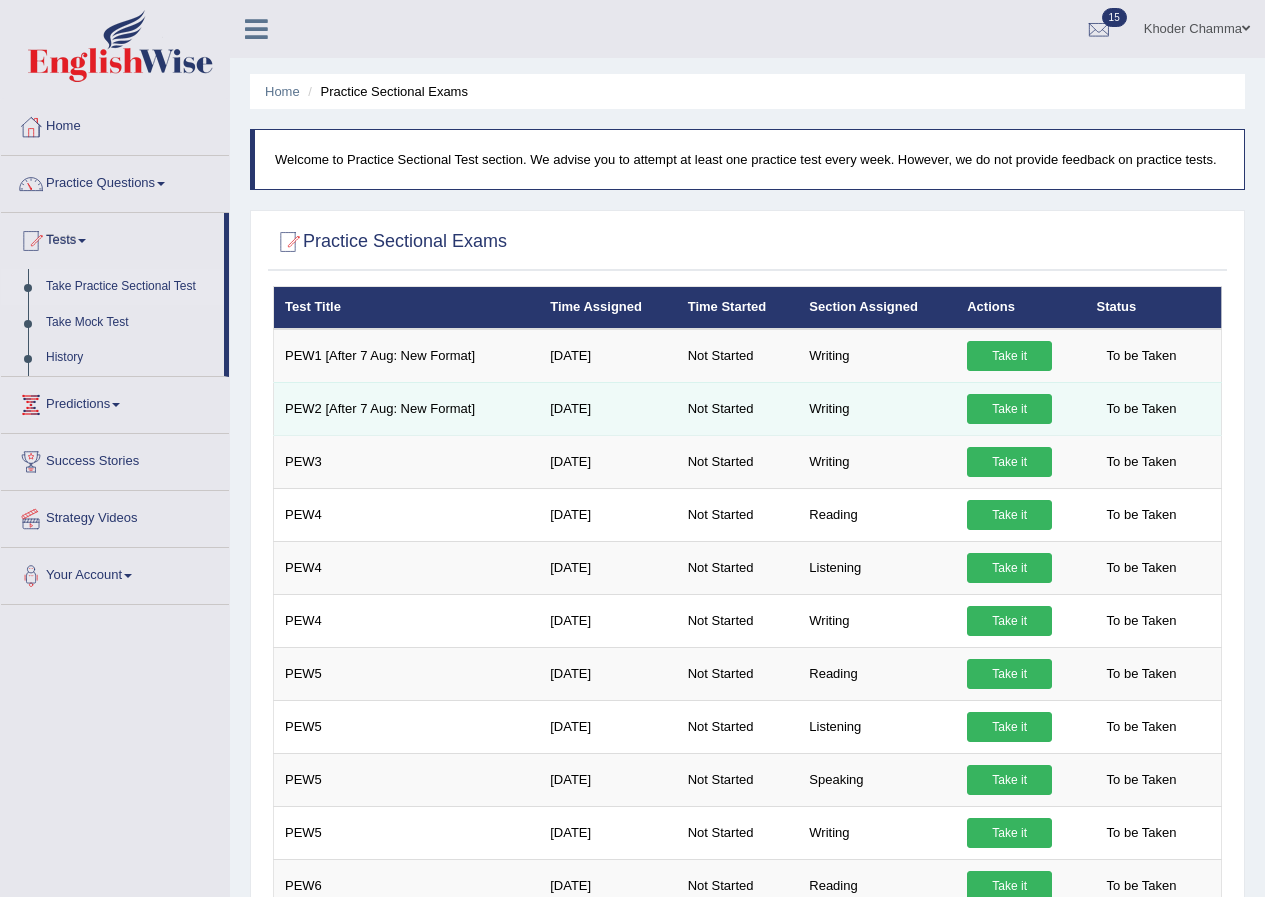 scroll, scrollTop: 0, scrollLeft: 0, axis: both 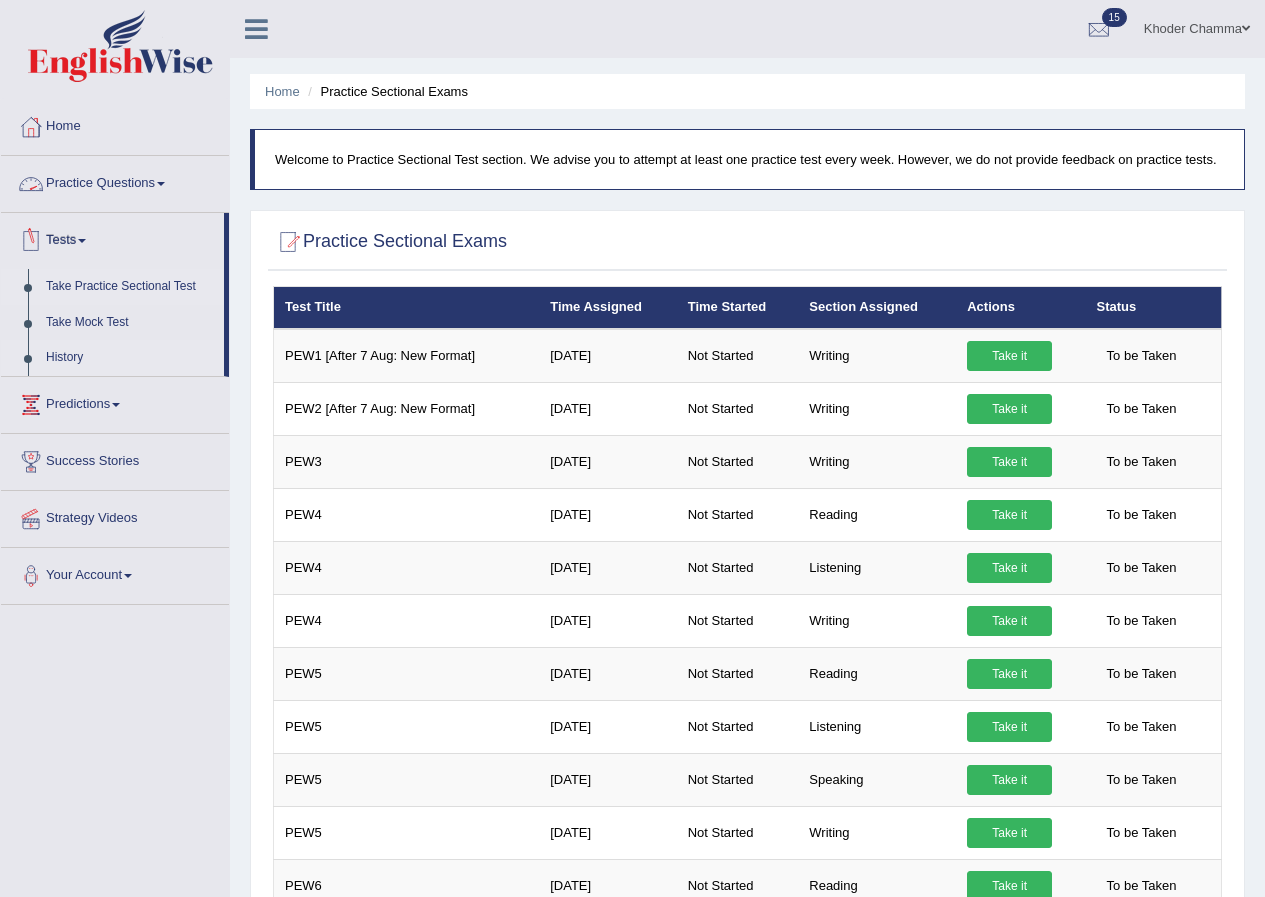 click on "History" at bounding box center [130, 358] 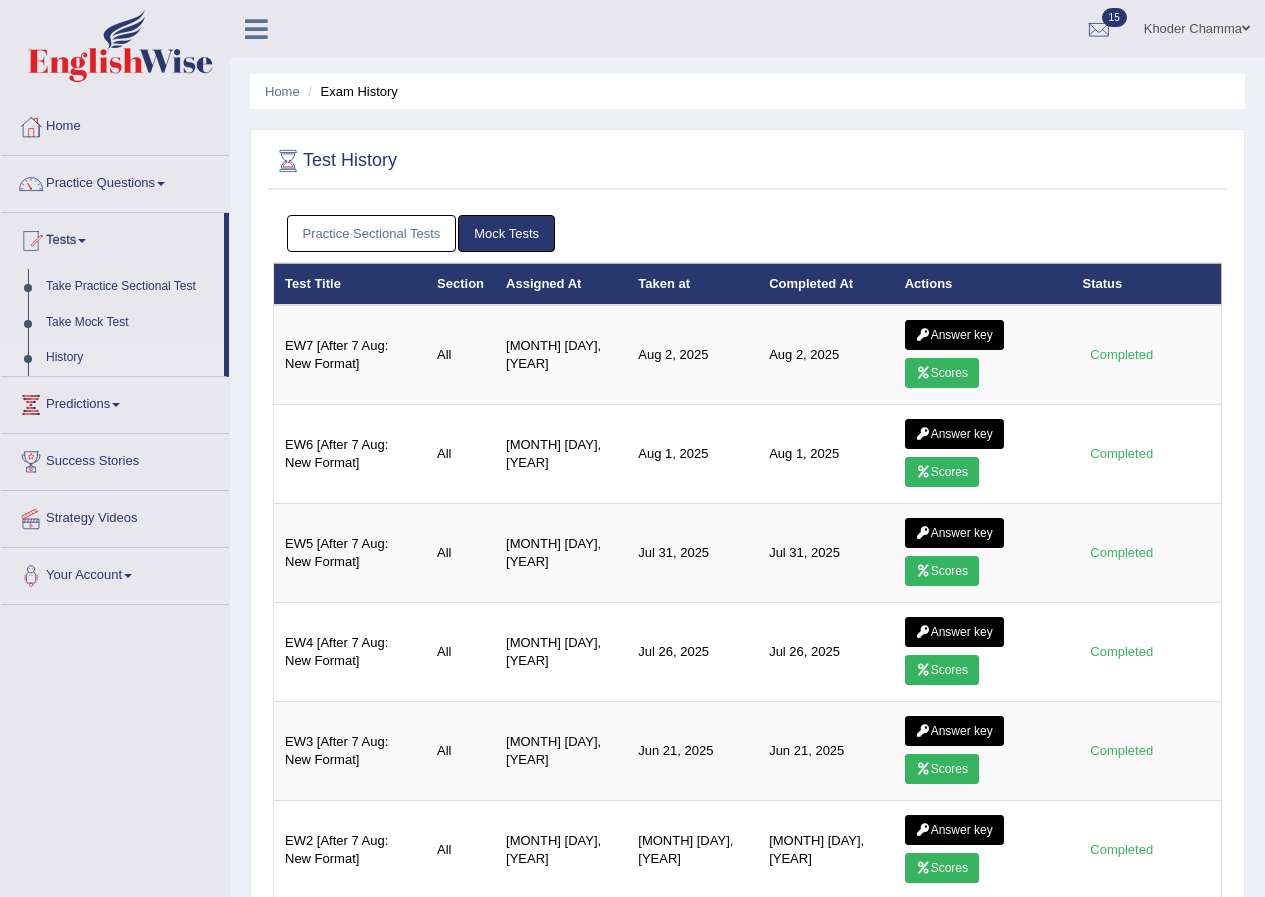 scroll, scrollTop: 0, scrollLeft: 0, axis: both 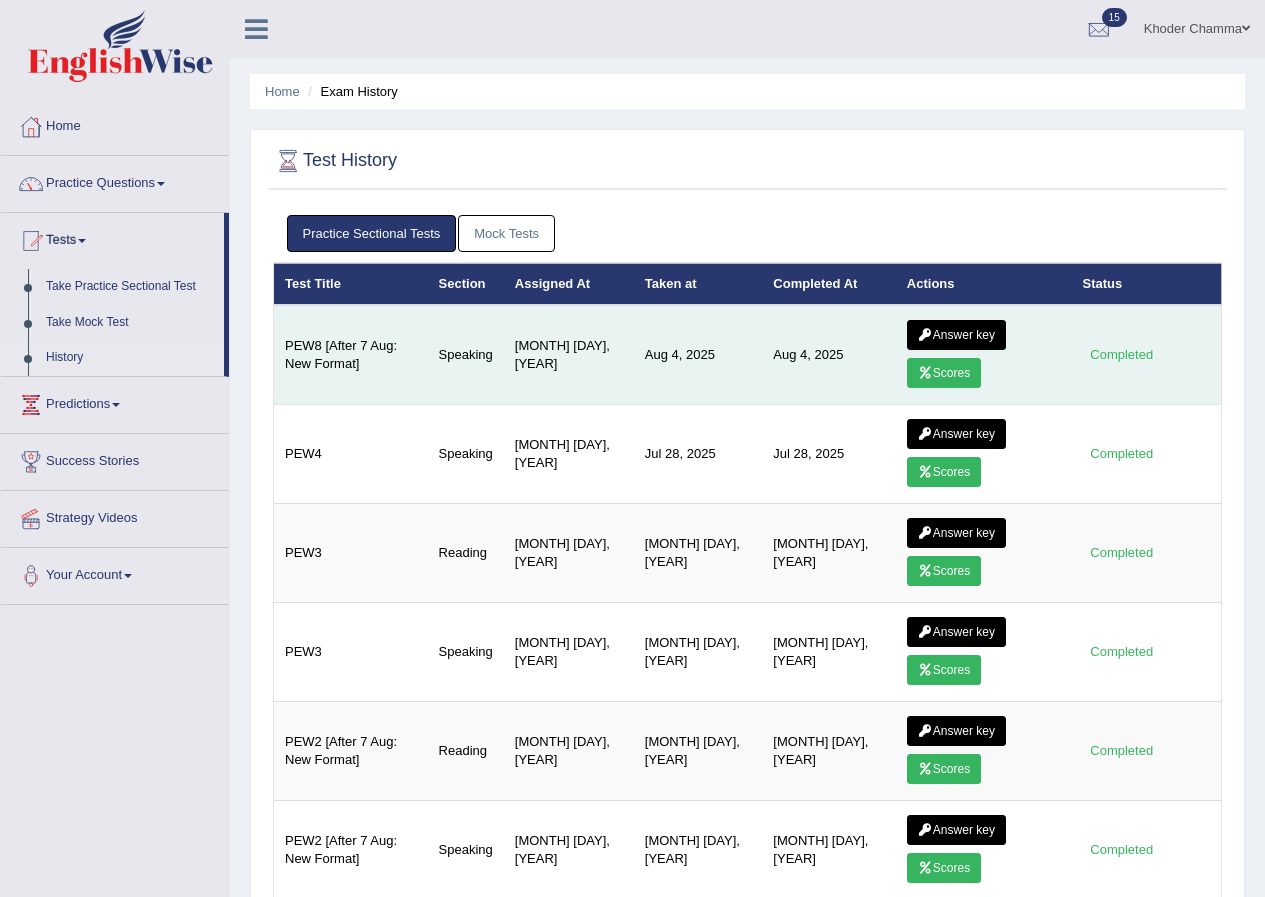 click on "Scores" at bounding box center (944, 373) 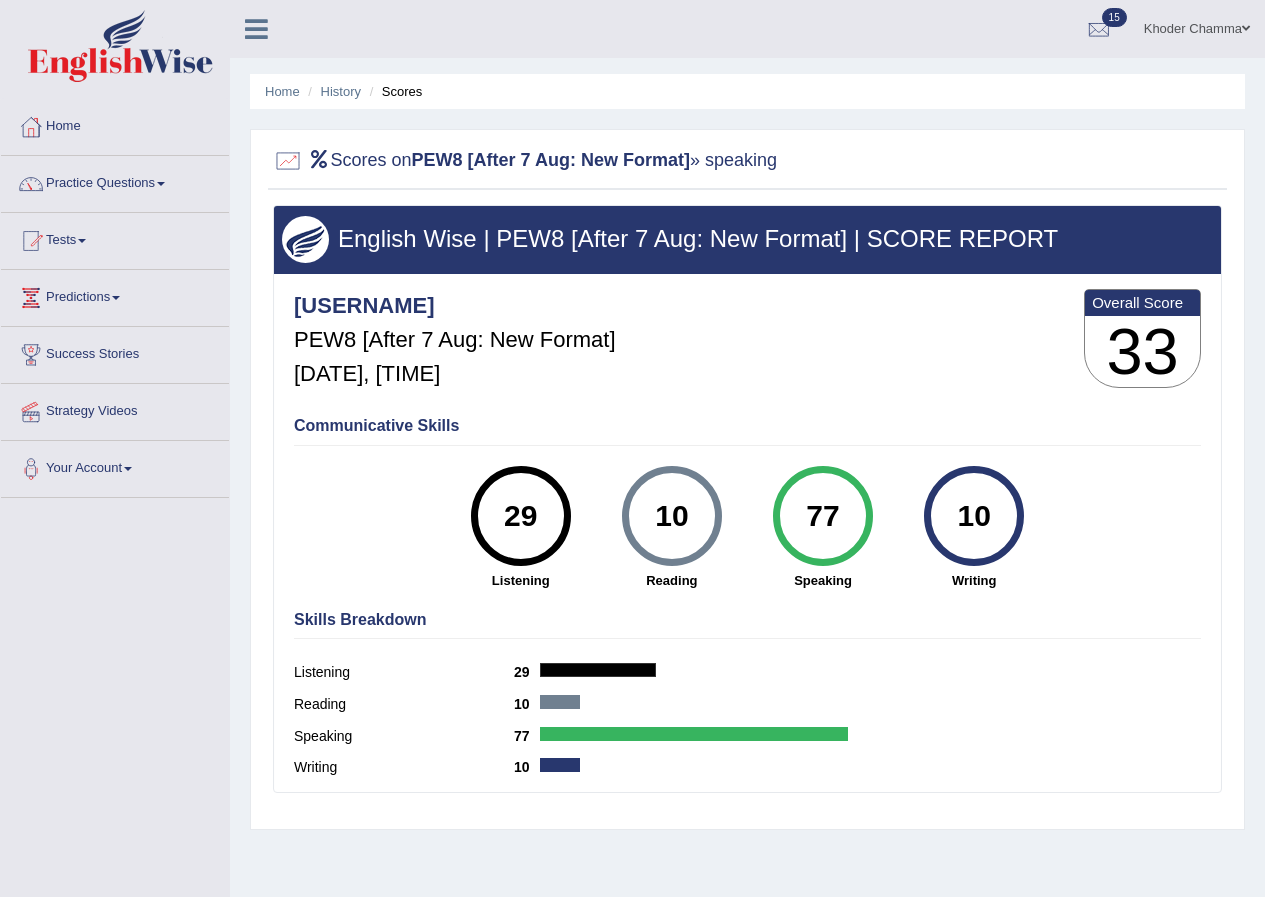 scroll, scrollTop: 0, scrollLeft: 0, axis: both 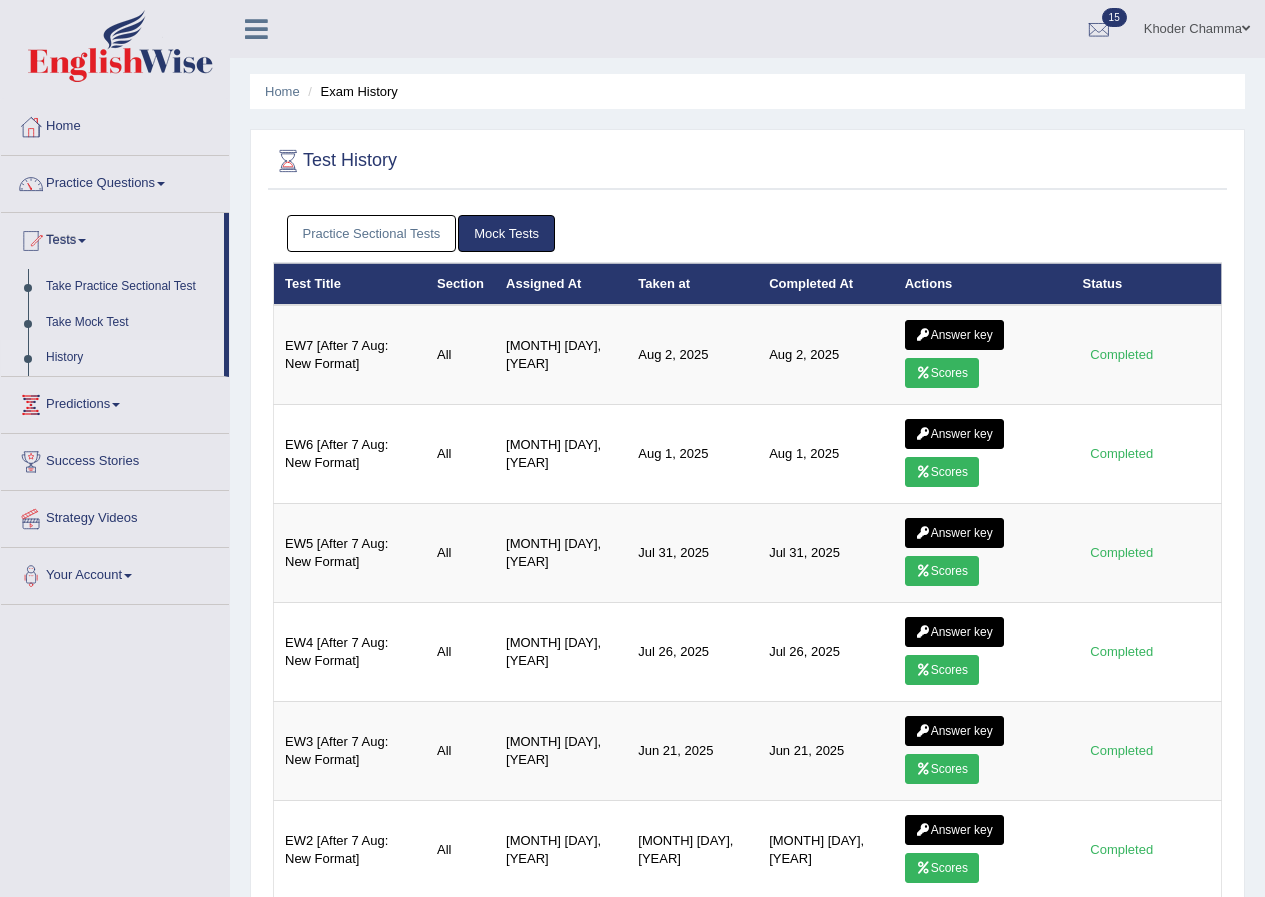 click on "Practice Sectional Tests" at bounding box center [372, 233] 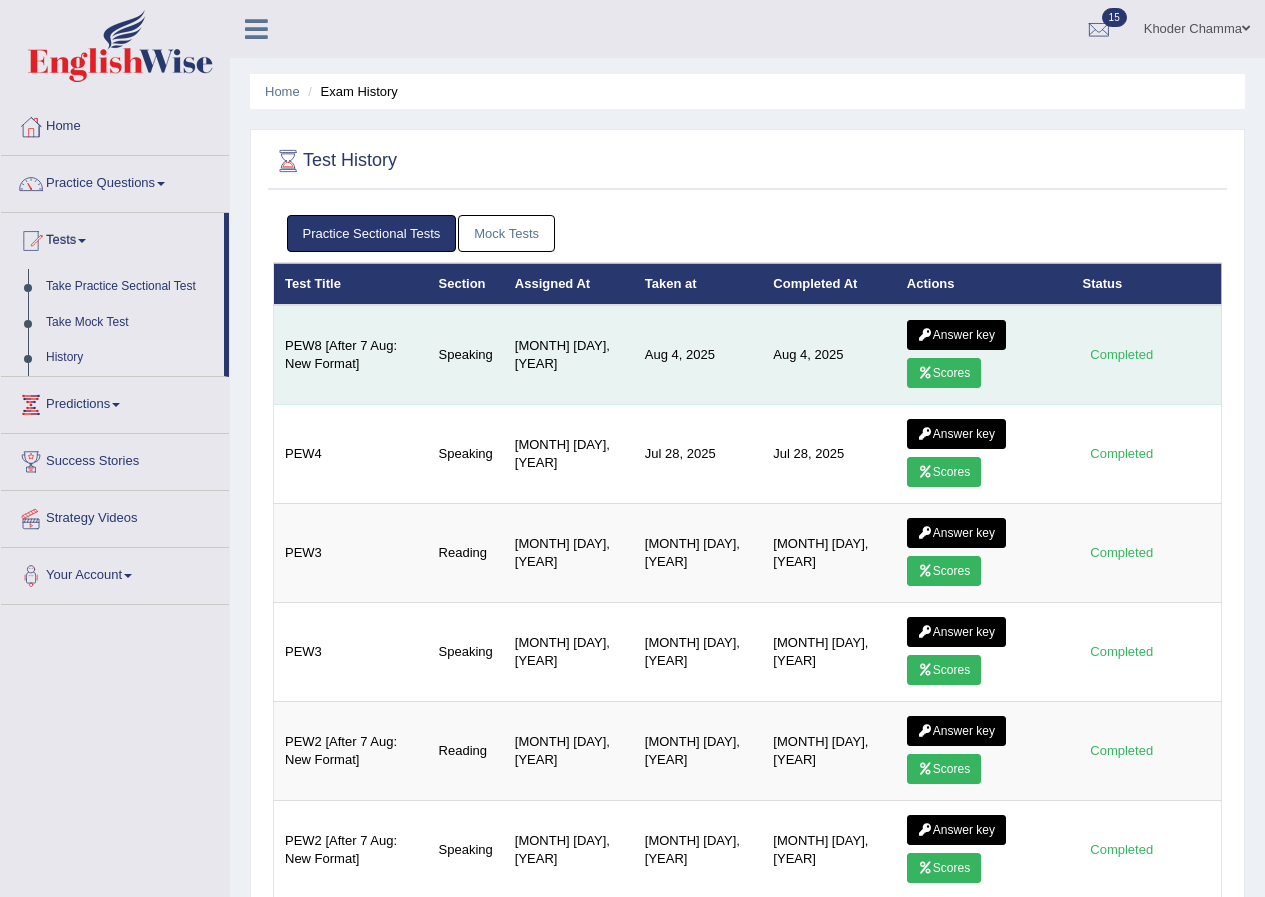 click on "Scores" at bounding box center [944, 373] 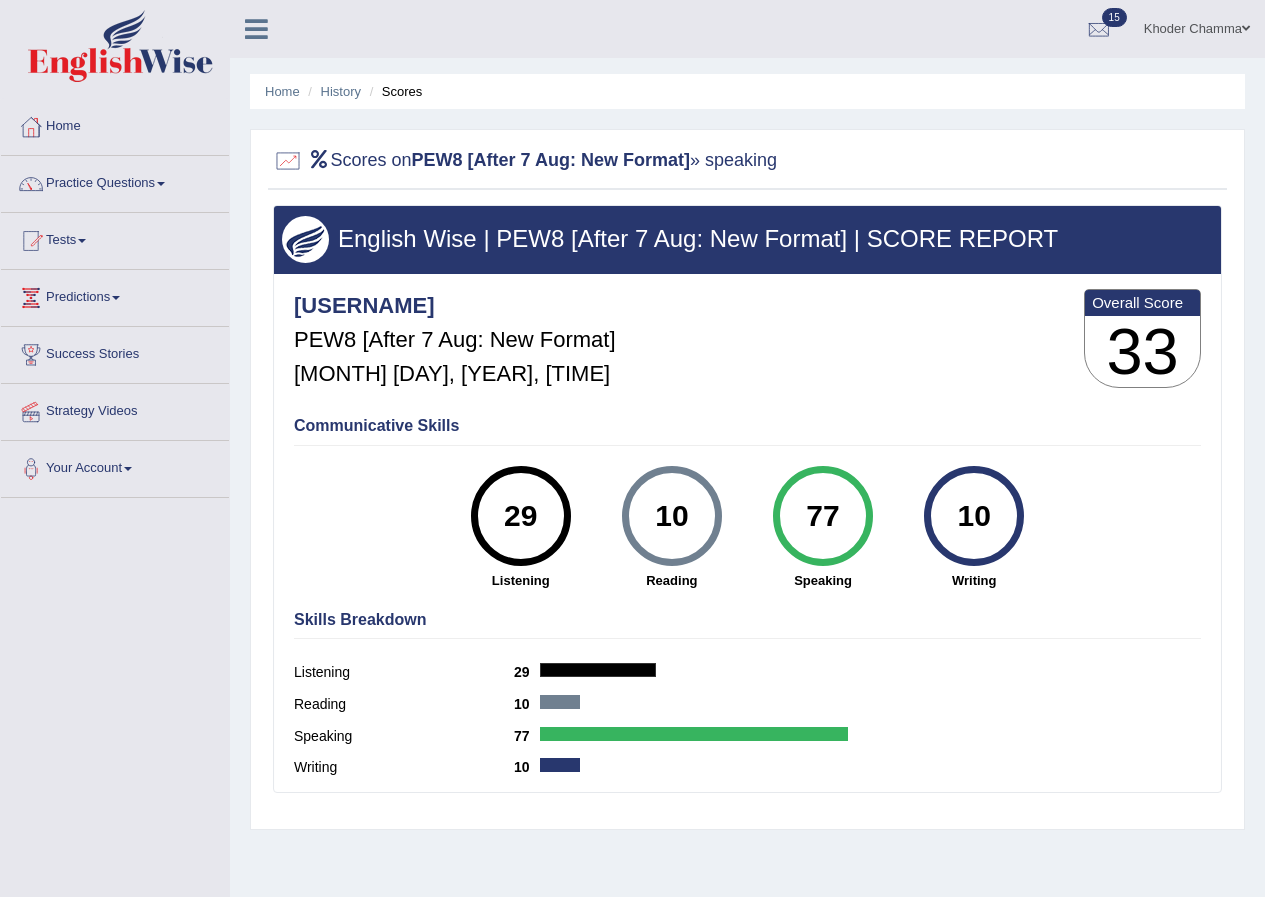 scroll, scrollTop: 0, scrollLeft: 0, axis: both 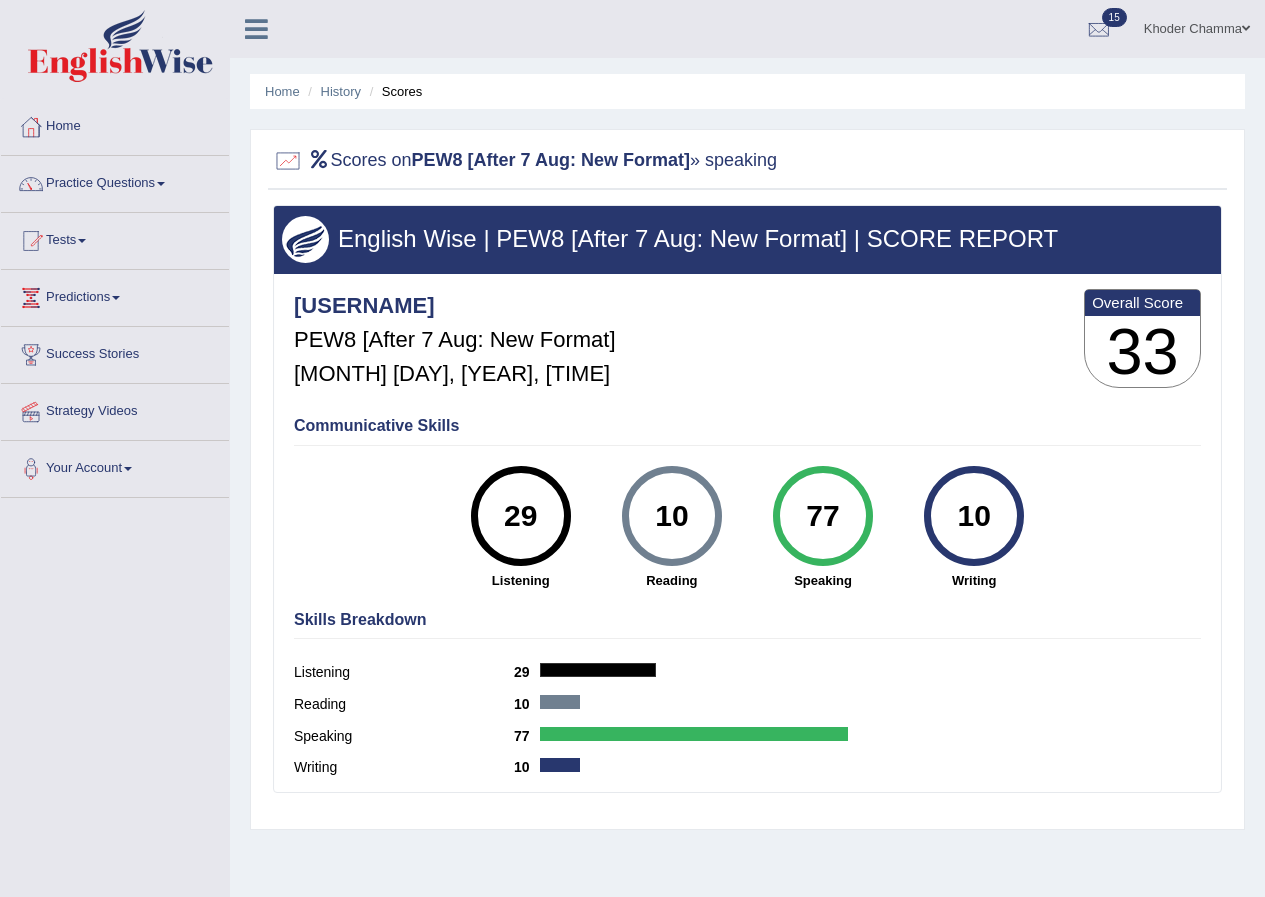 click on "Khoder Chamma" at bounding box center [1197, 26] 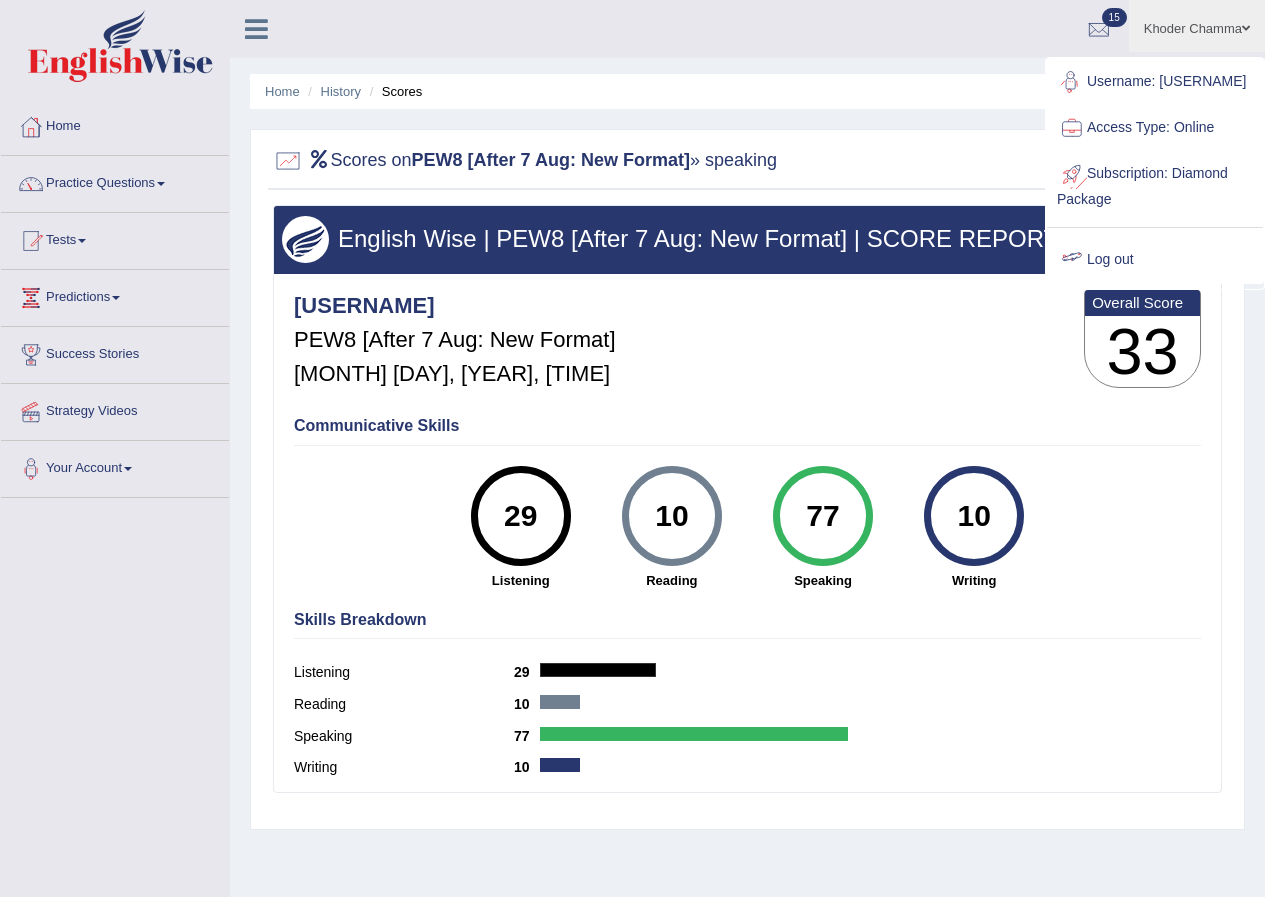 click on "Log out" at bounding box center (1155, 260) 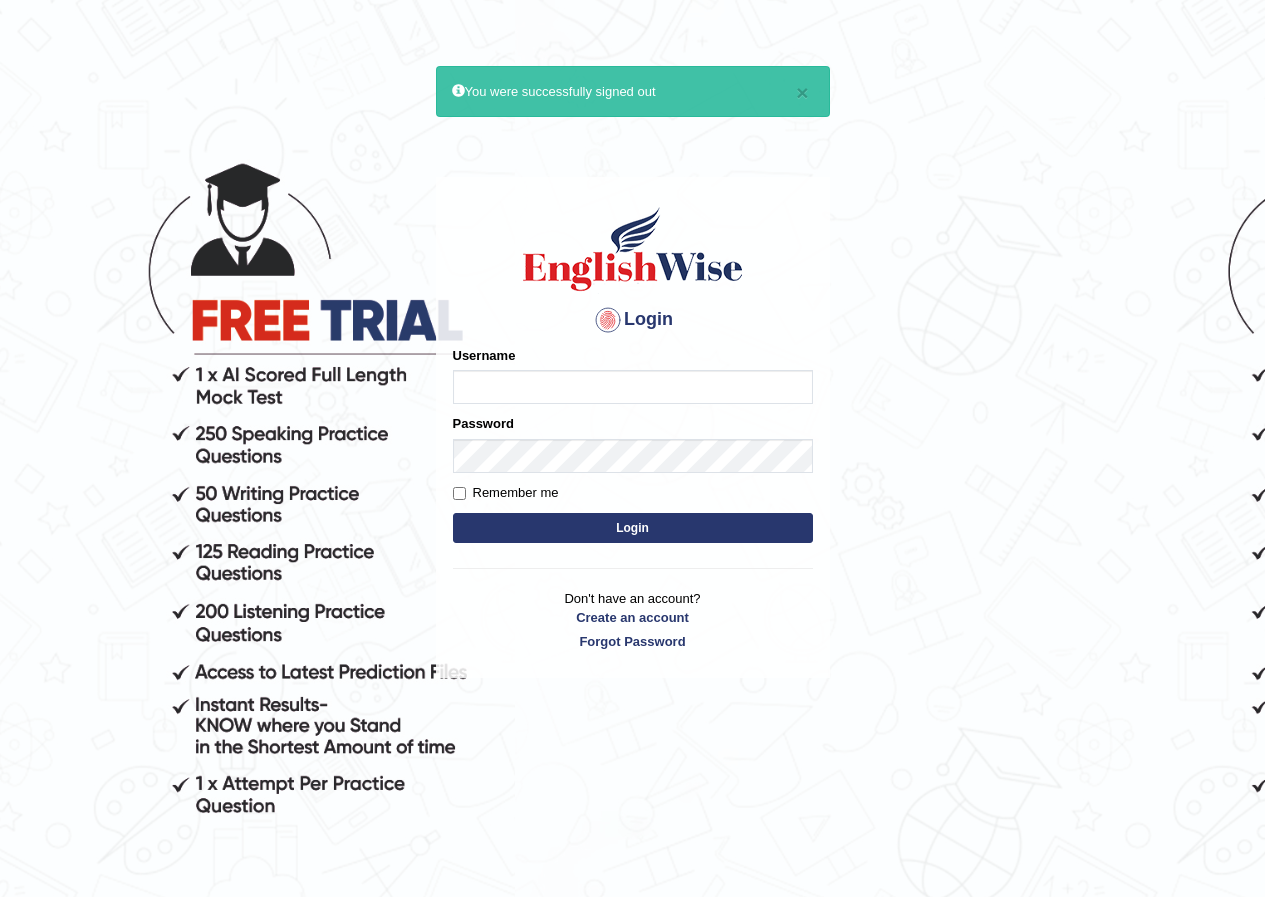 scroll, scrollTop: 0, scrollLeft: 0, axis: both 